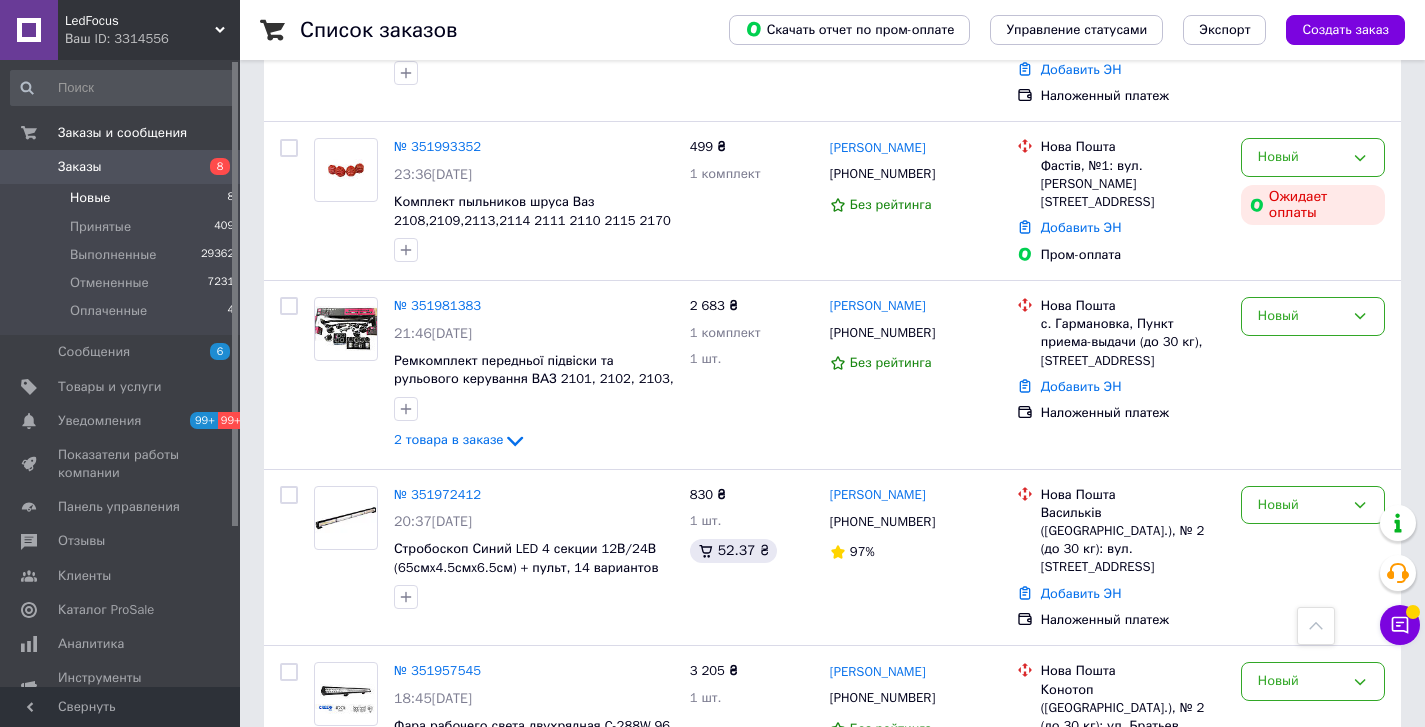 scroll, scrollTop: 777, scrollLeft: 0, axis: vertical 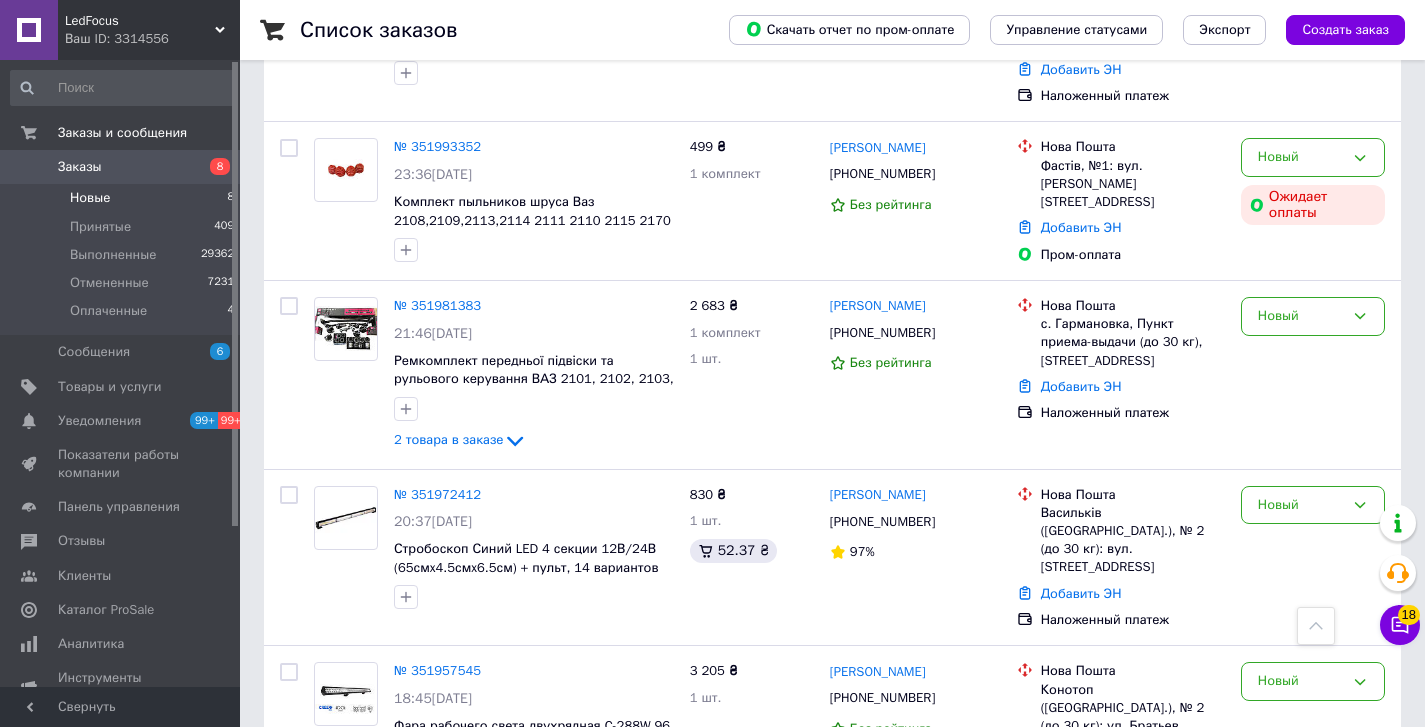click on "Новые 8" at bounding box center [123, 198] 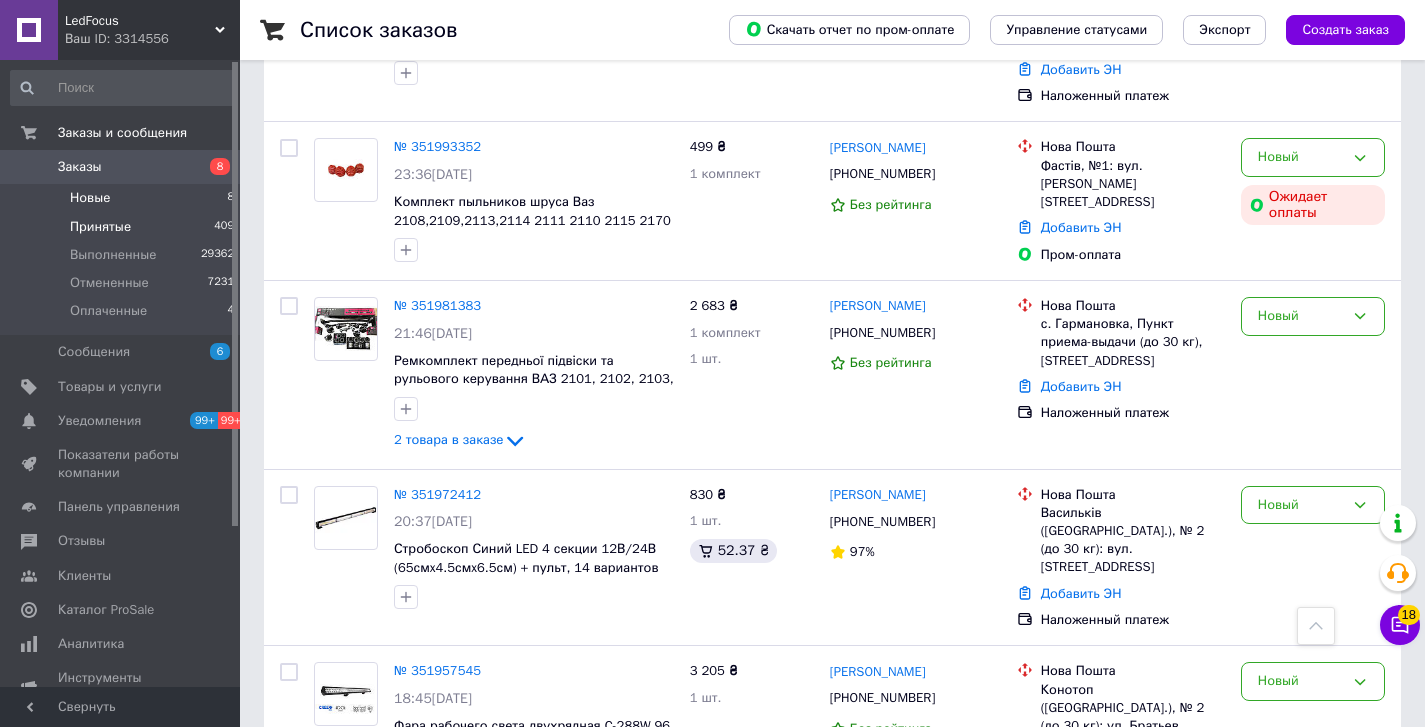 click on "Принятые 409" at bounding box center [123, 227] 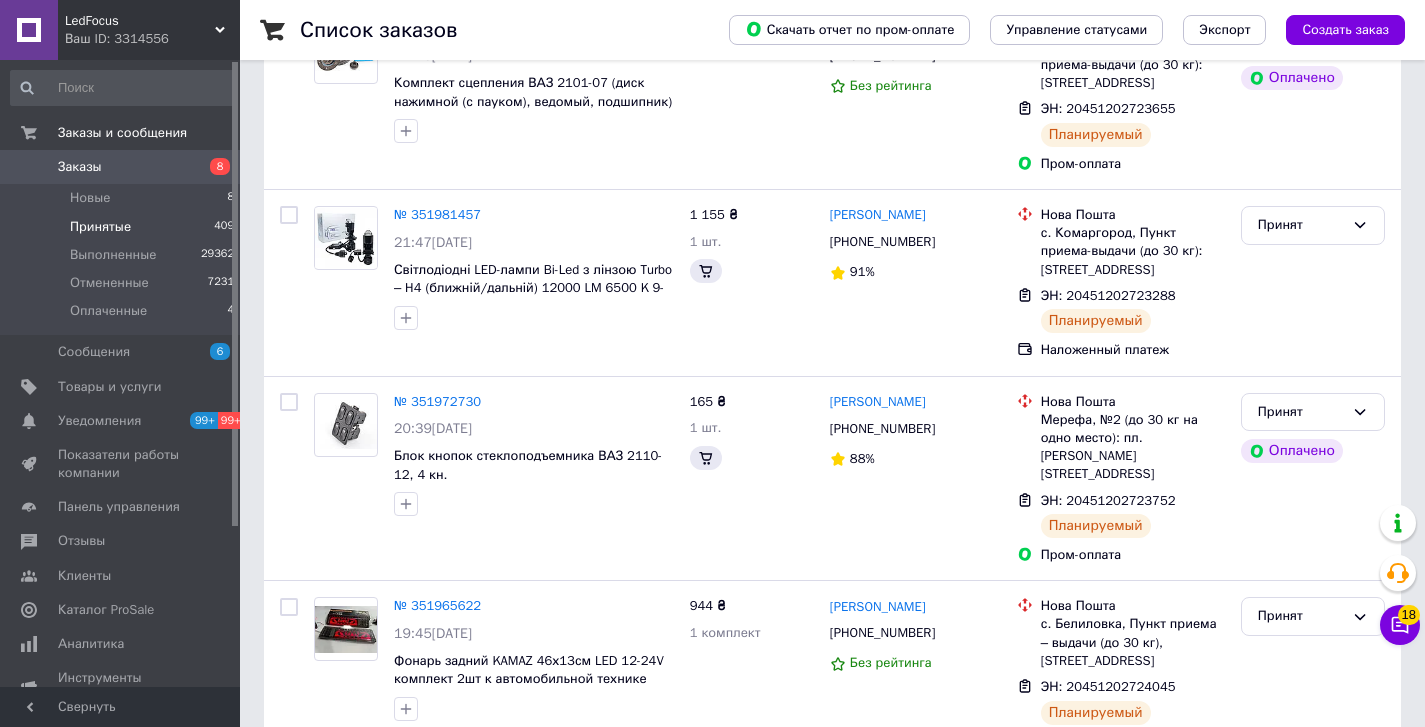scroll, scrollTop: 0, scrollLeft: 0, axis: both 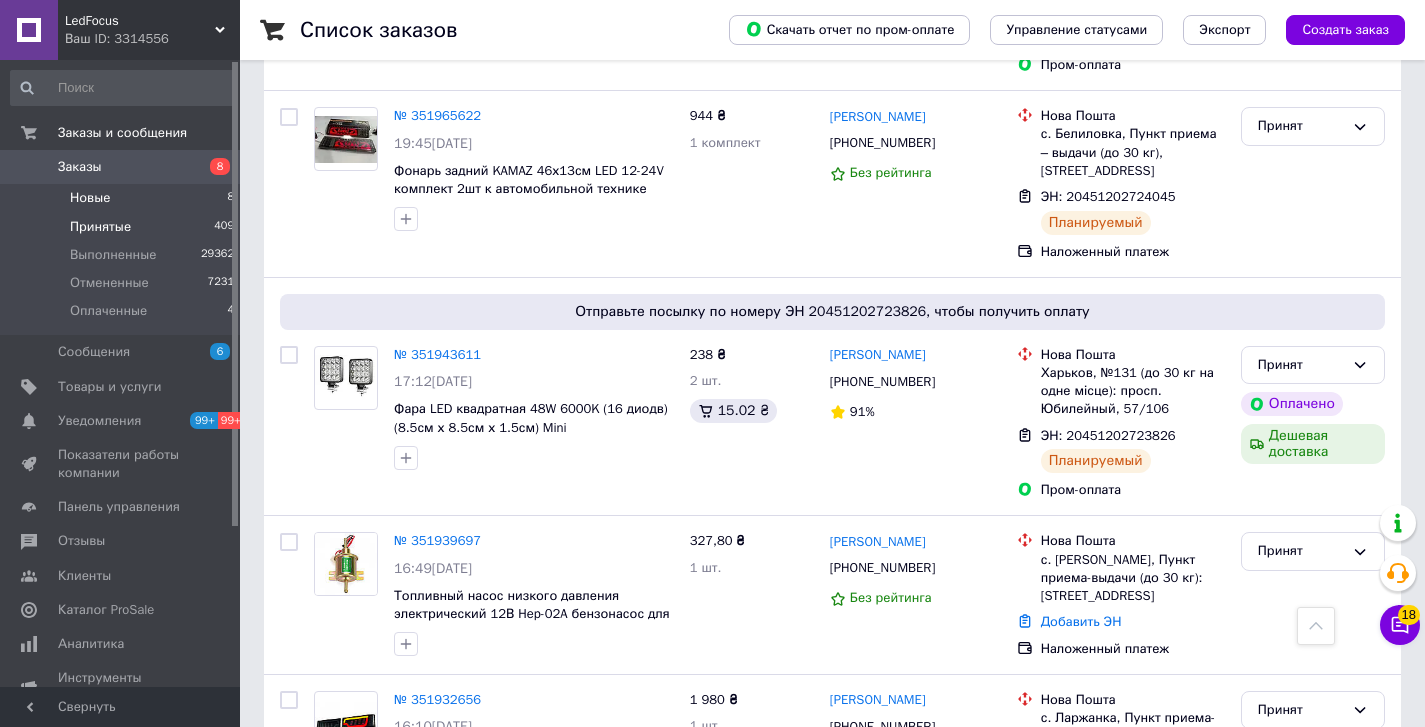 click on "Новые 8" at bounding box center (123, 198) 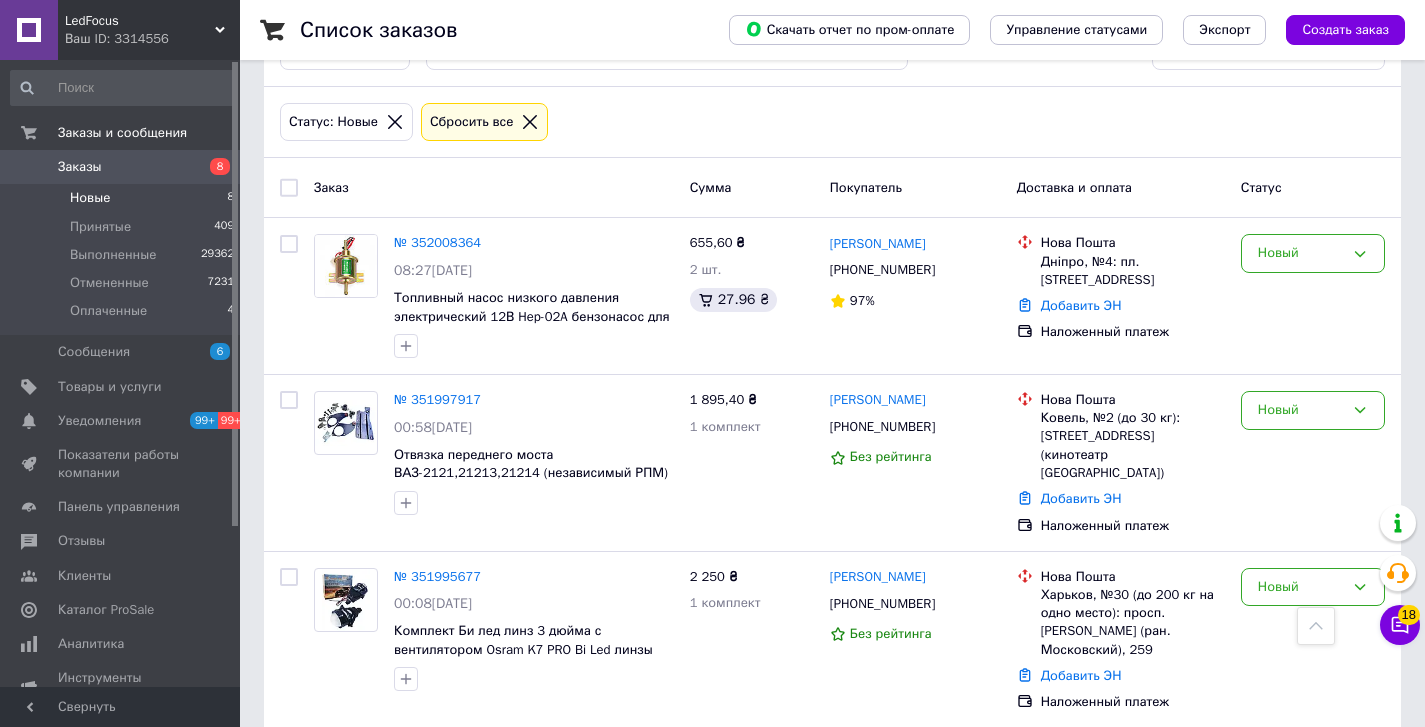 scroll, scrollTop: 0, scrollLeft: 0, axis: both 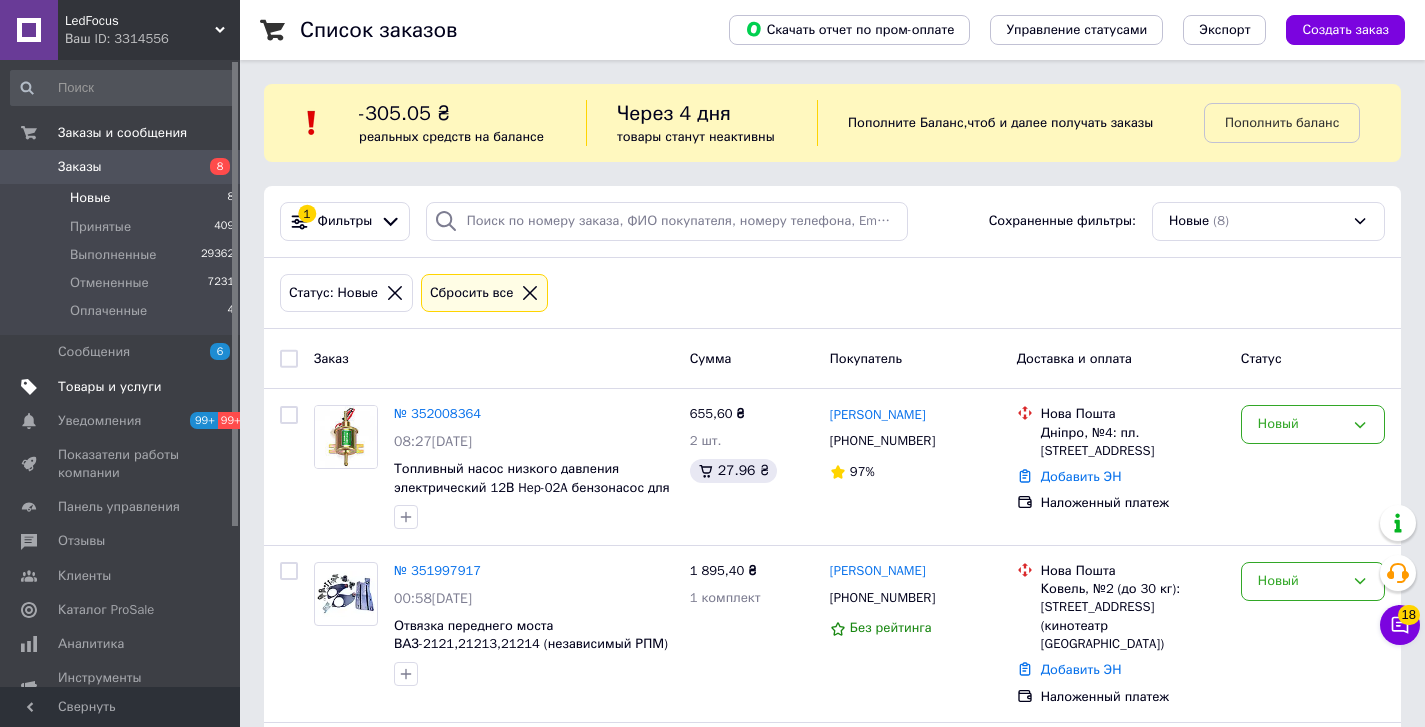 click on "Товары и услуги" at bounding box center [121, 387] 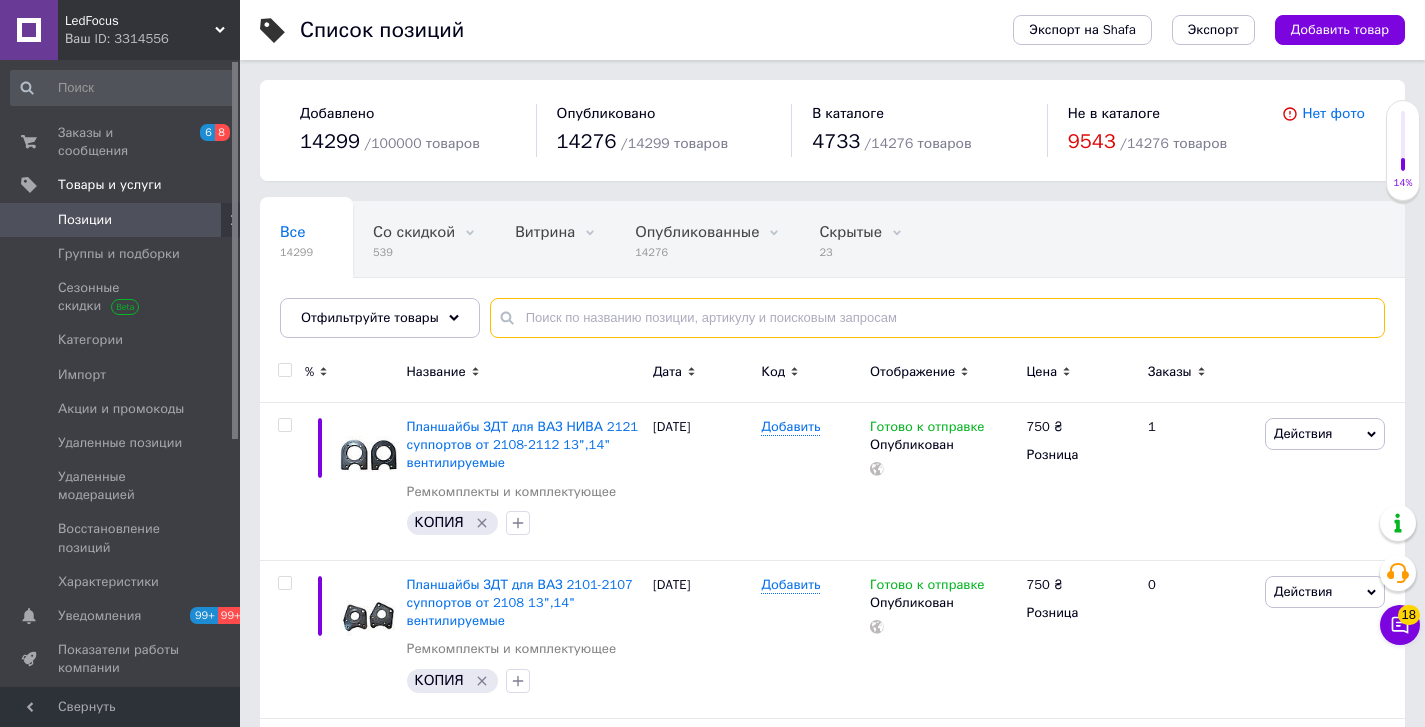 click at bounding box center (937, 318) 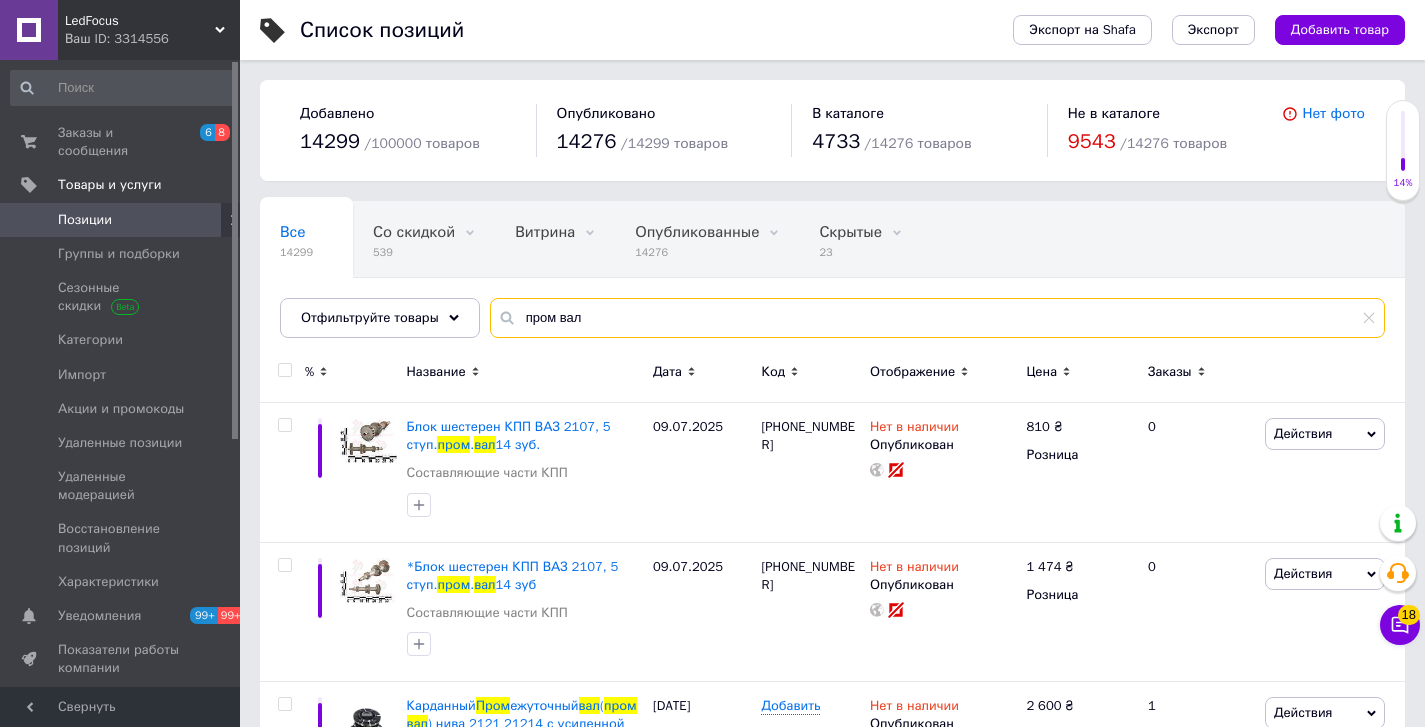 type on "пром вал" 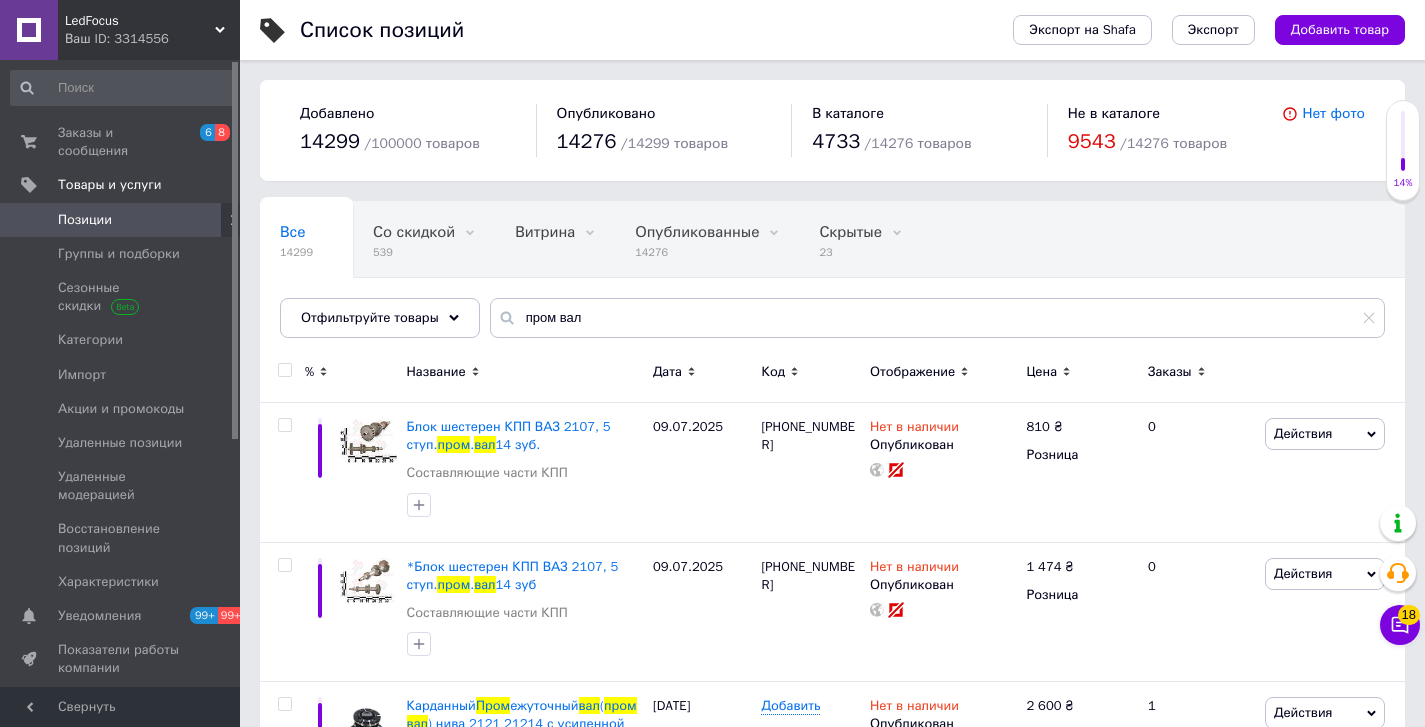click on "Название" at bounding box center [525, 375] 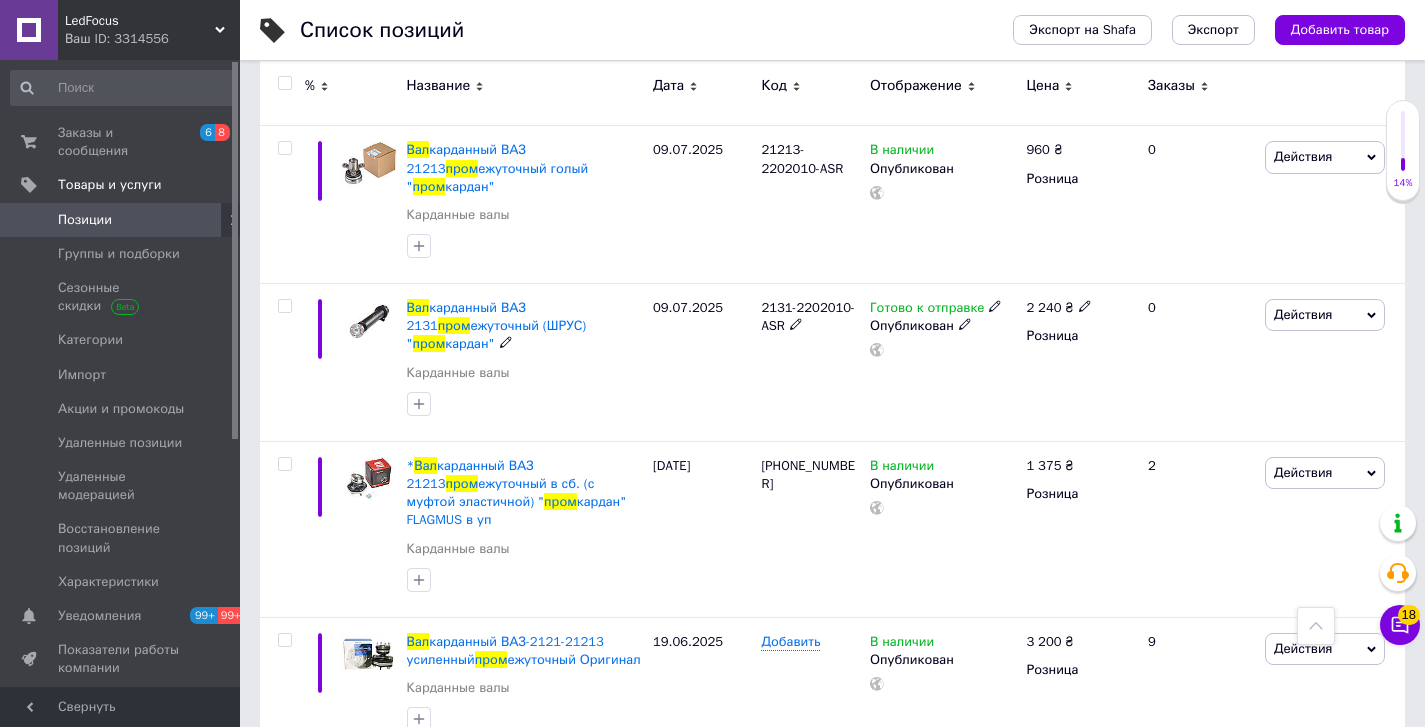 scroll, scrollTop: 2292, scrollLeft: 0, axis: vertical 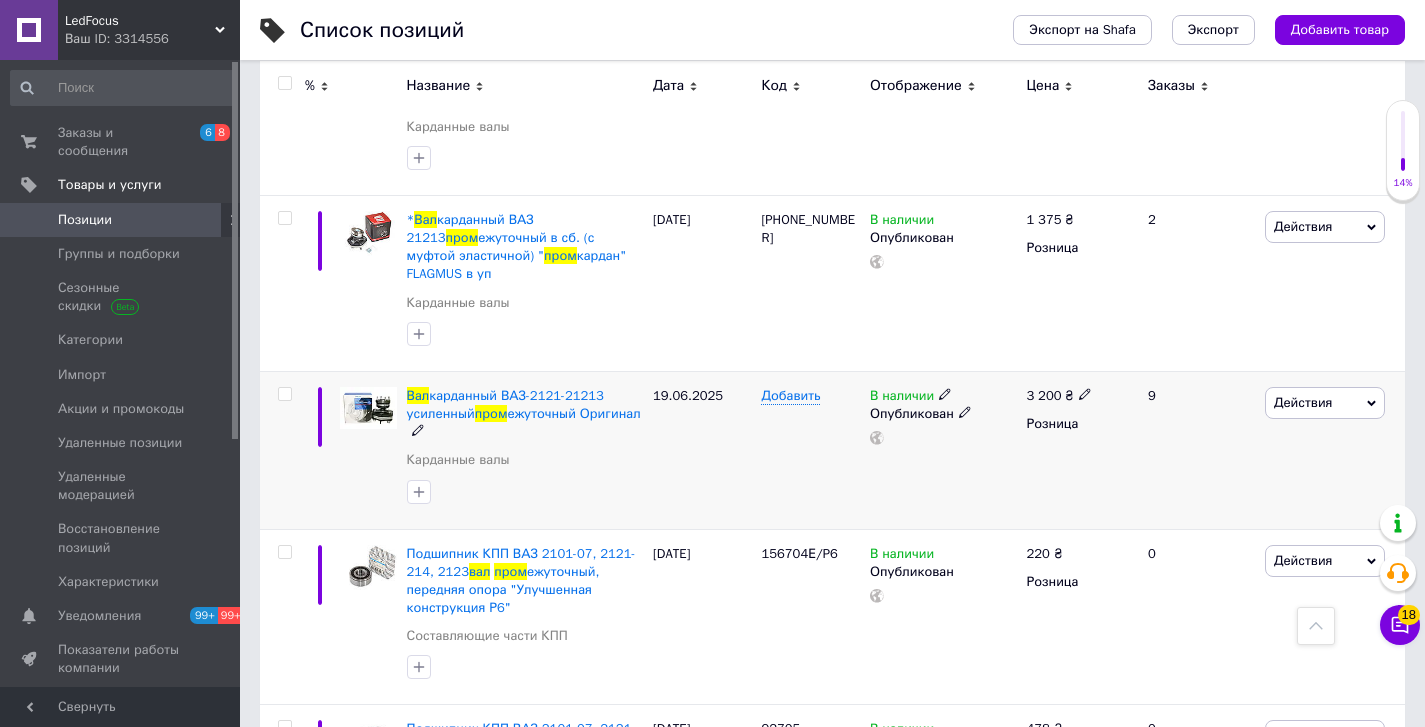 click 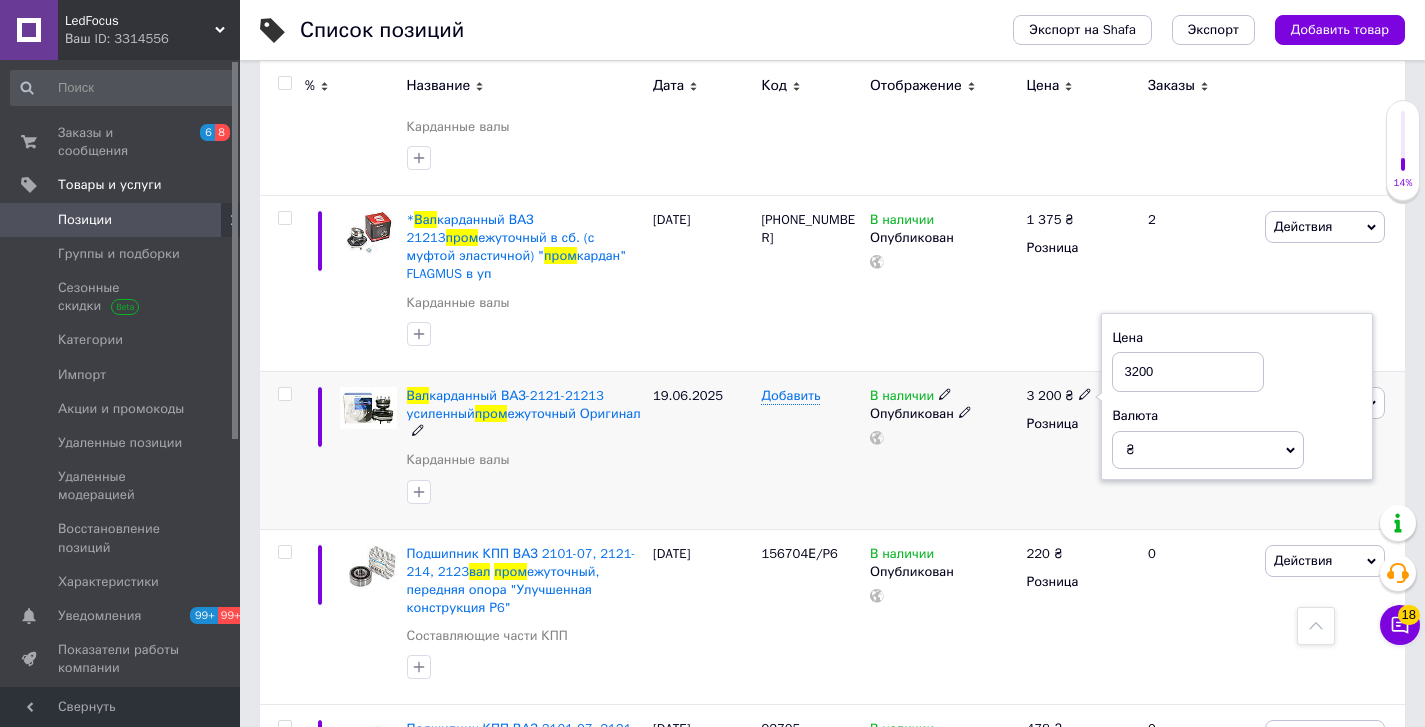 click on "3200" at bounding box center [1188, 372] 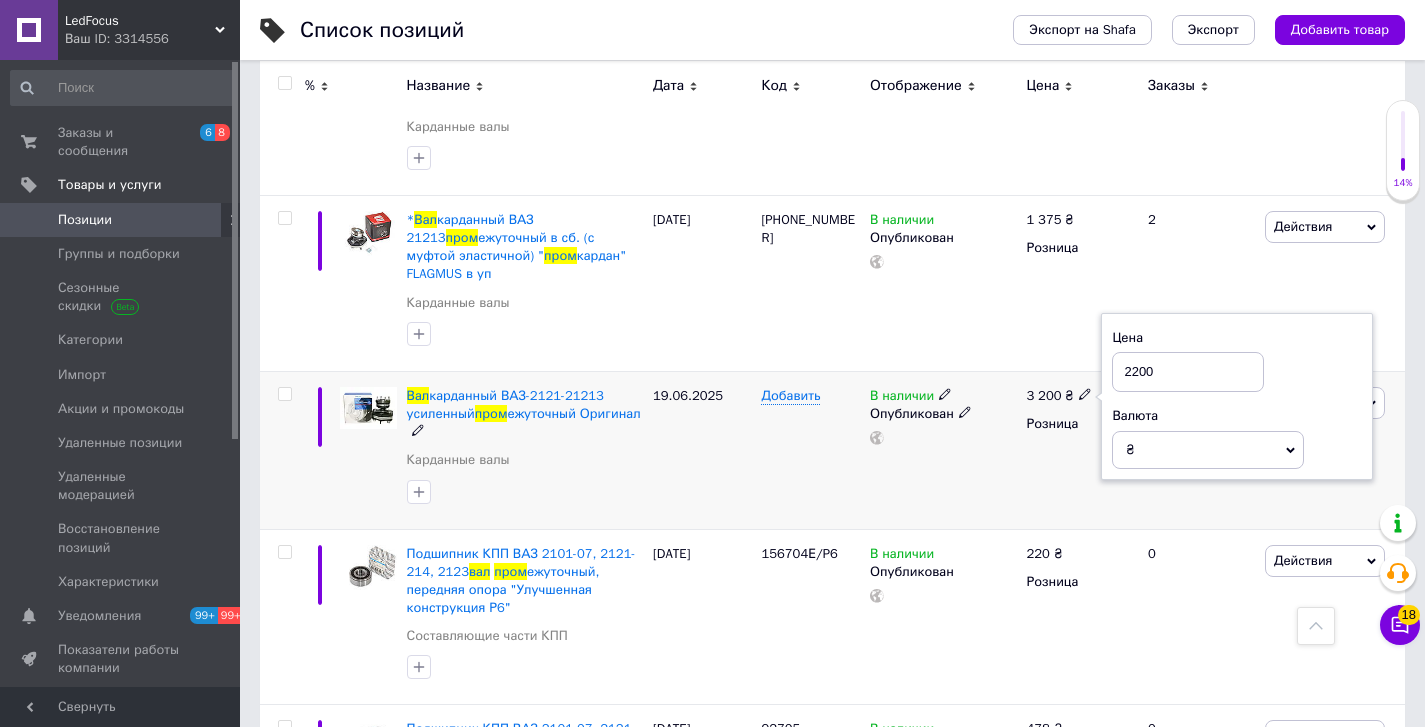 type on "2200" 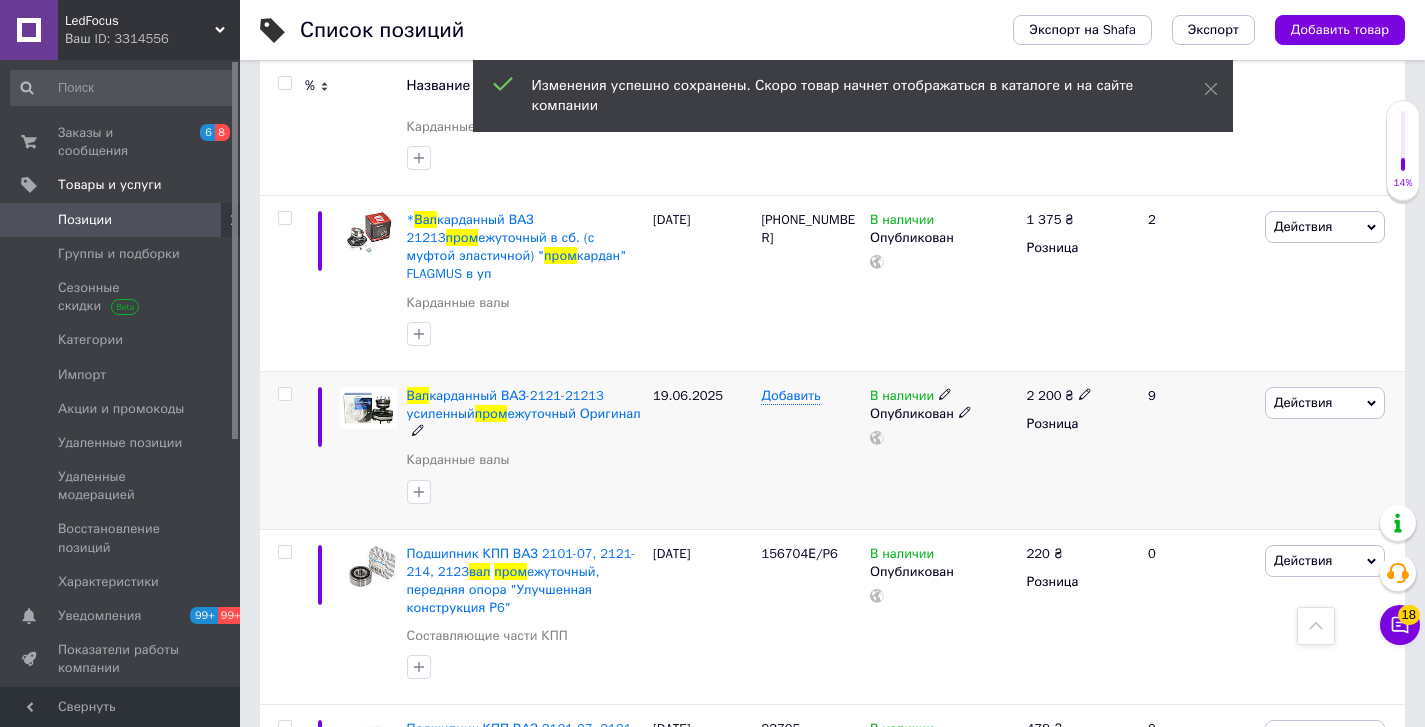 click on "Действия" at bounding box center [1303, 402] 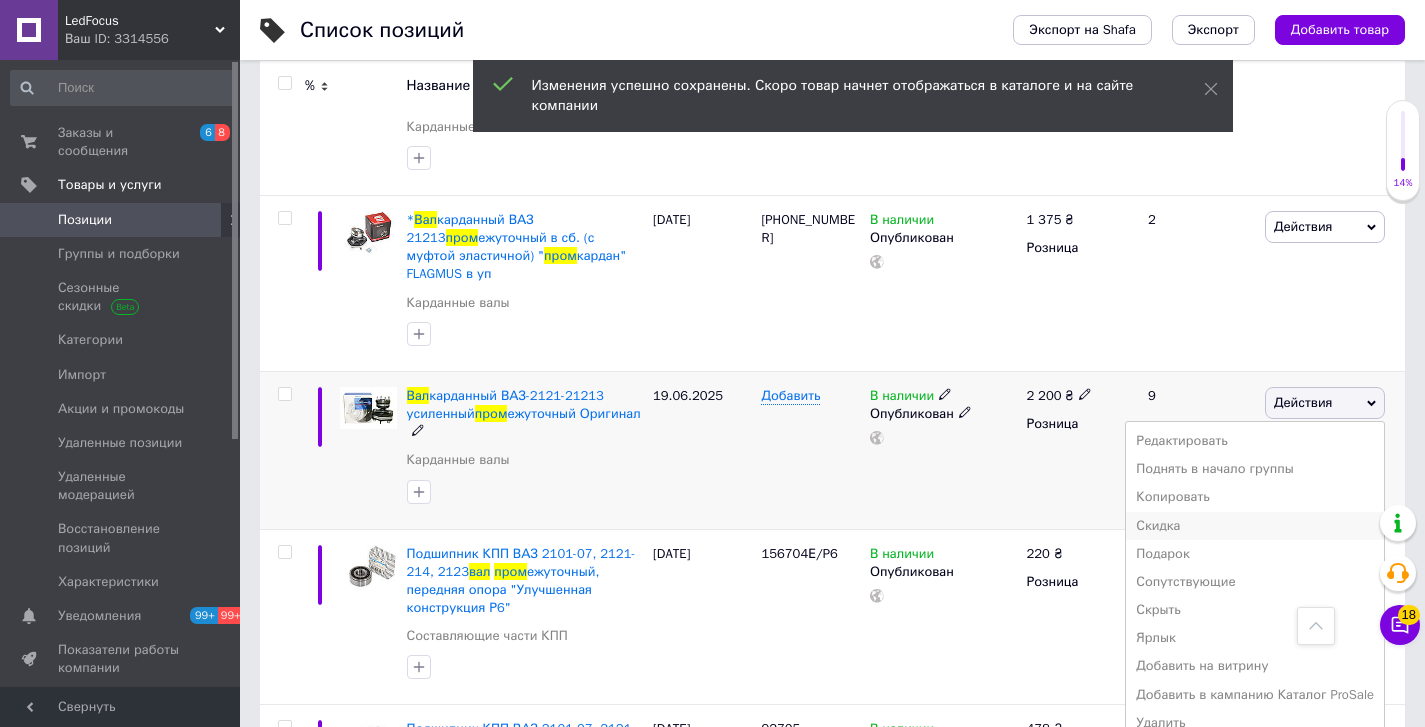 click on "Скидка" at bounding box center [1255, 526] 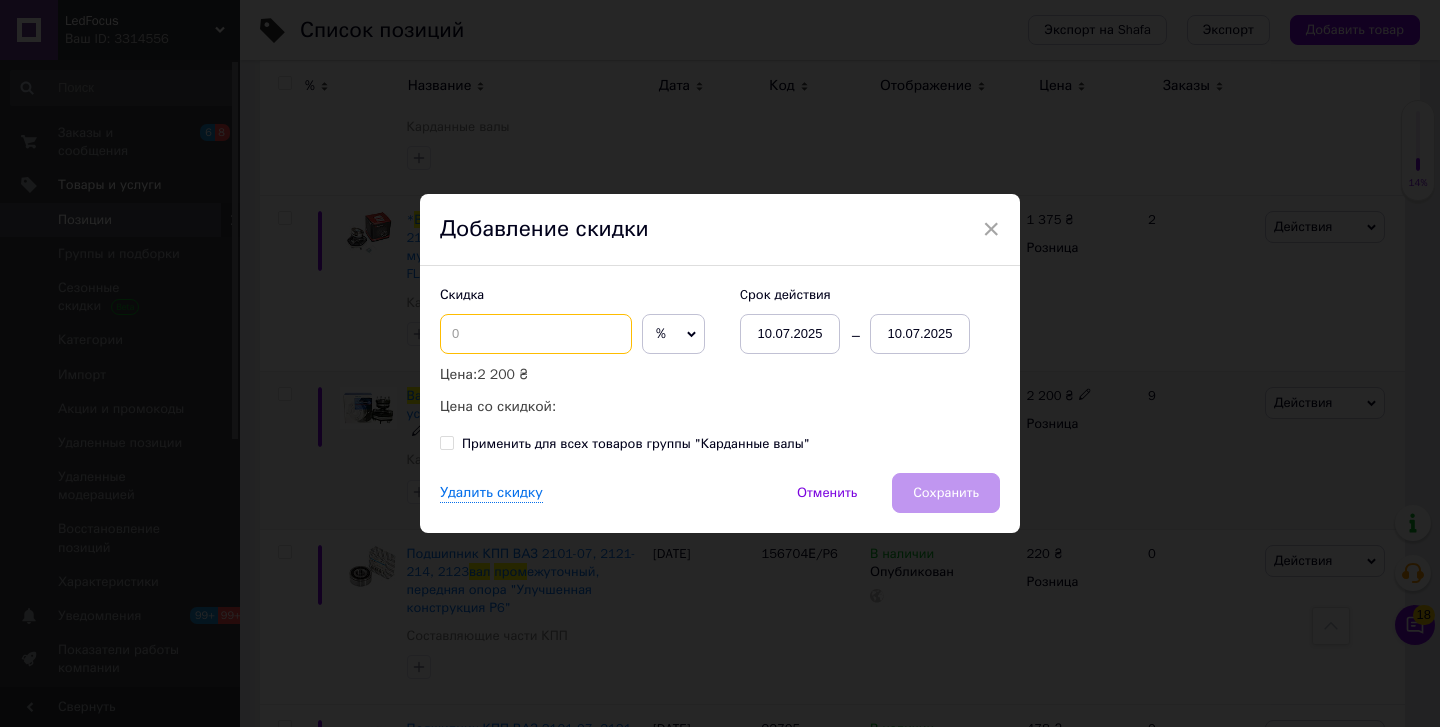 click at bounding box center (536, 334) 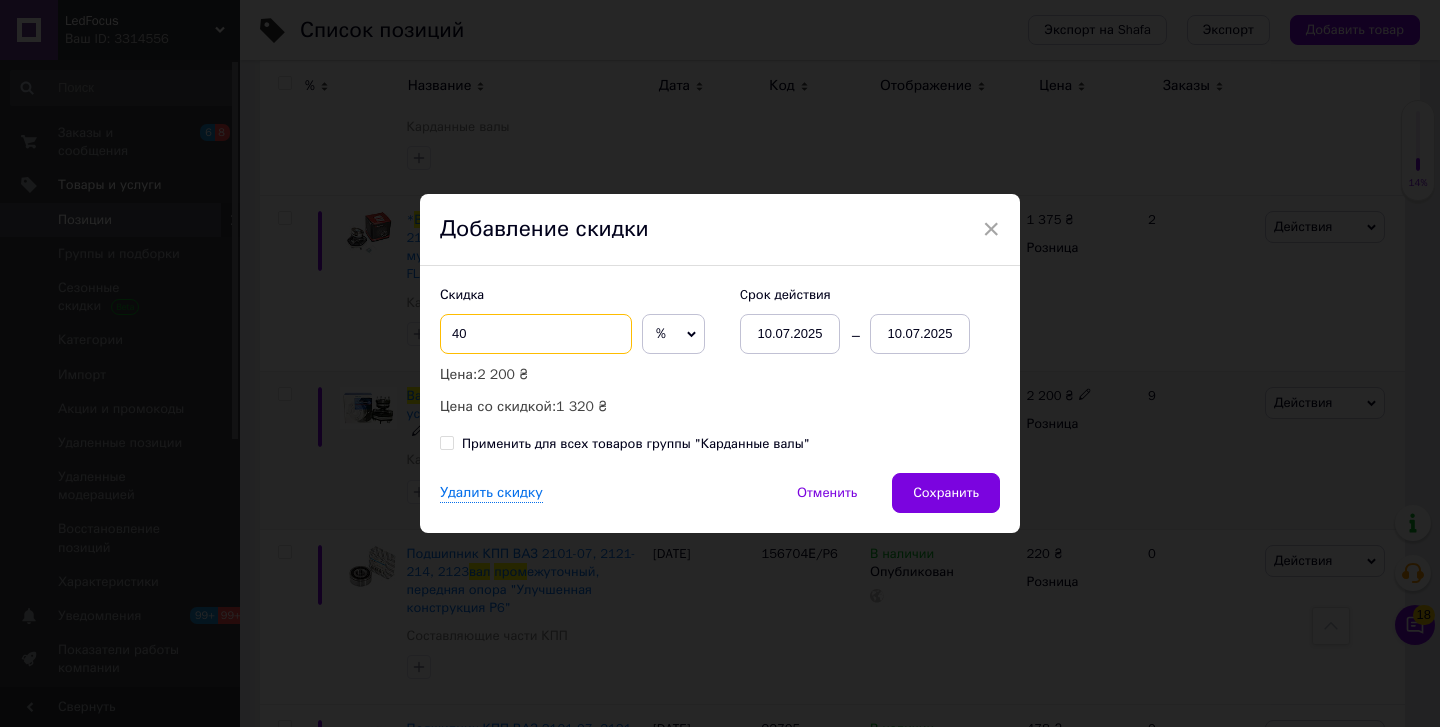 type on "4" 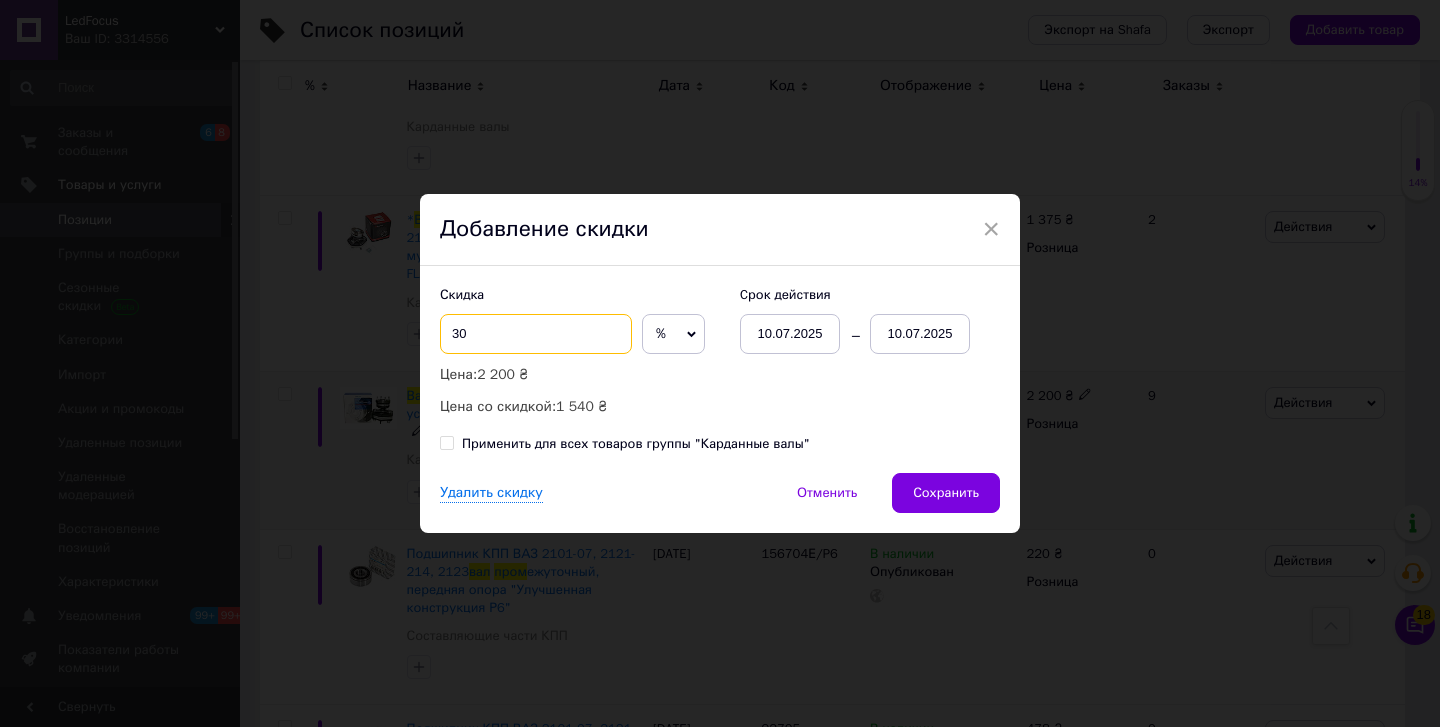 type on "30" 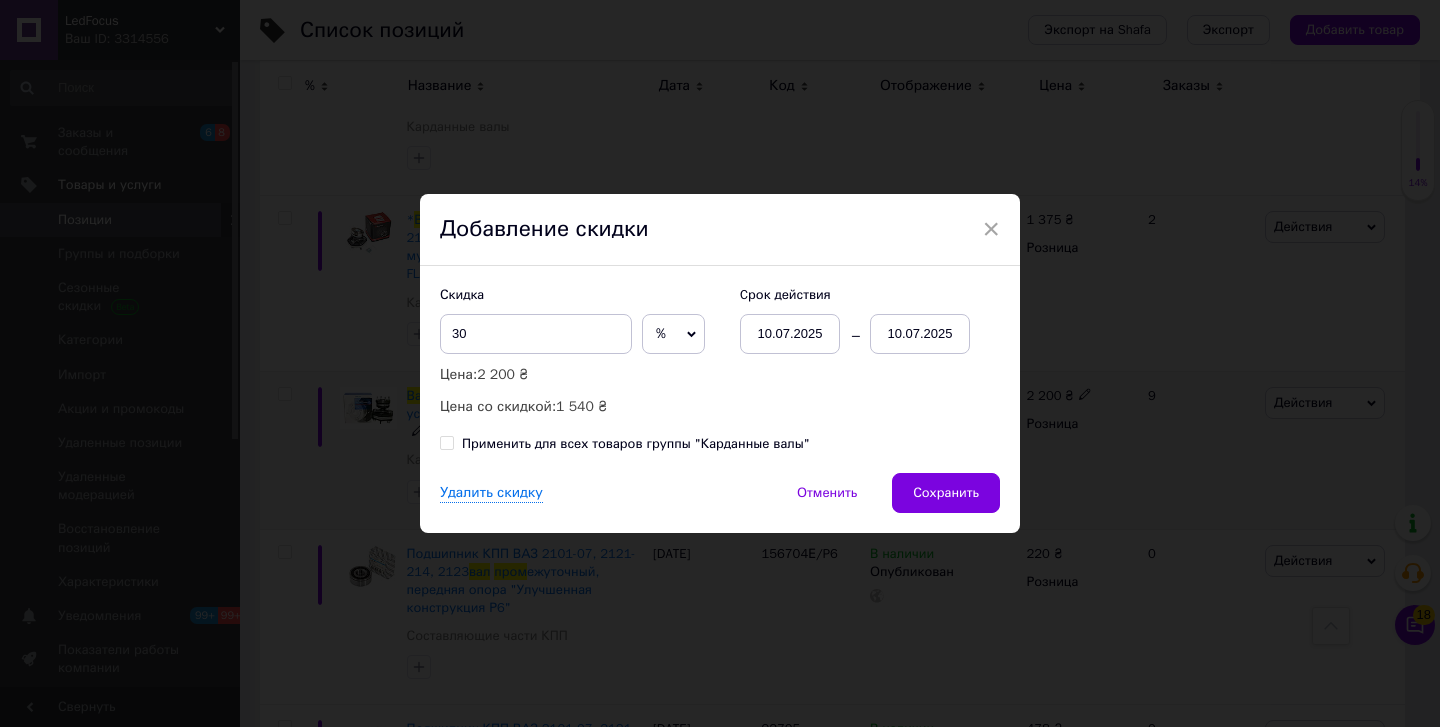 click on "10.07.2025" at bounding box center (920, 334) 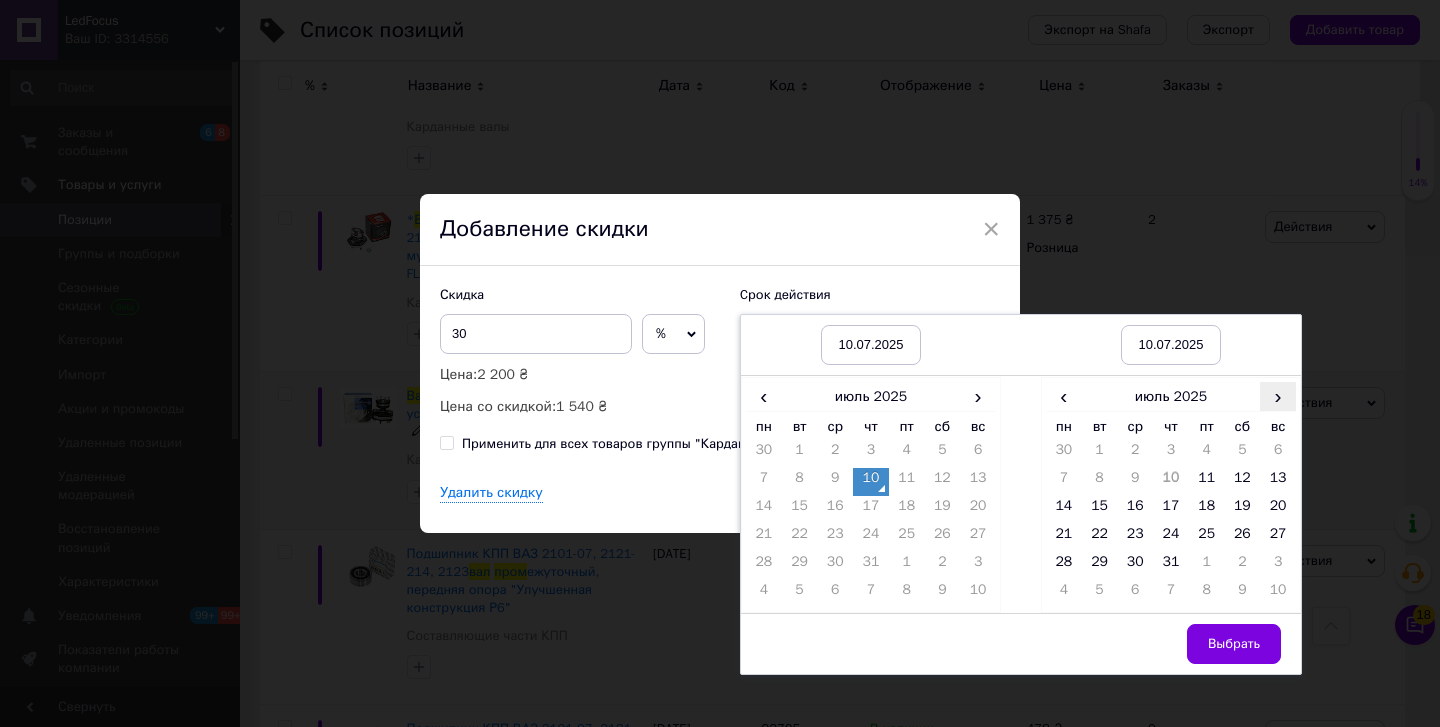 click on "›" at bounding box center [1278, 396] 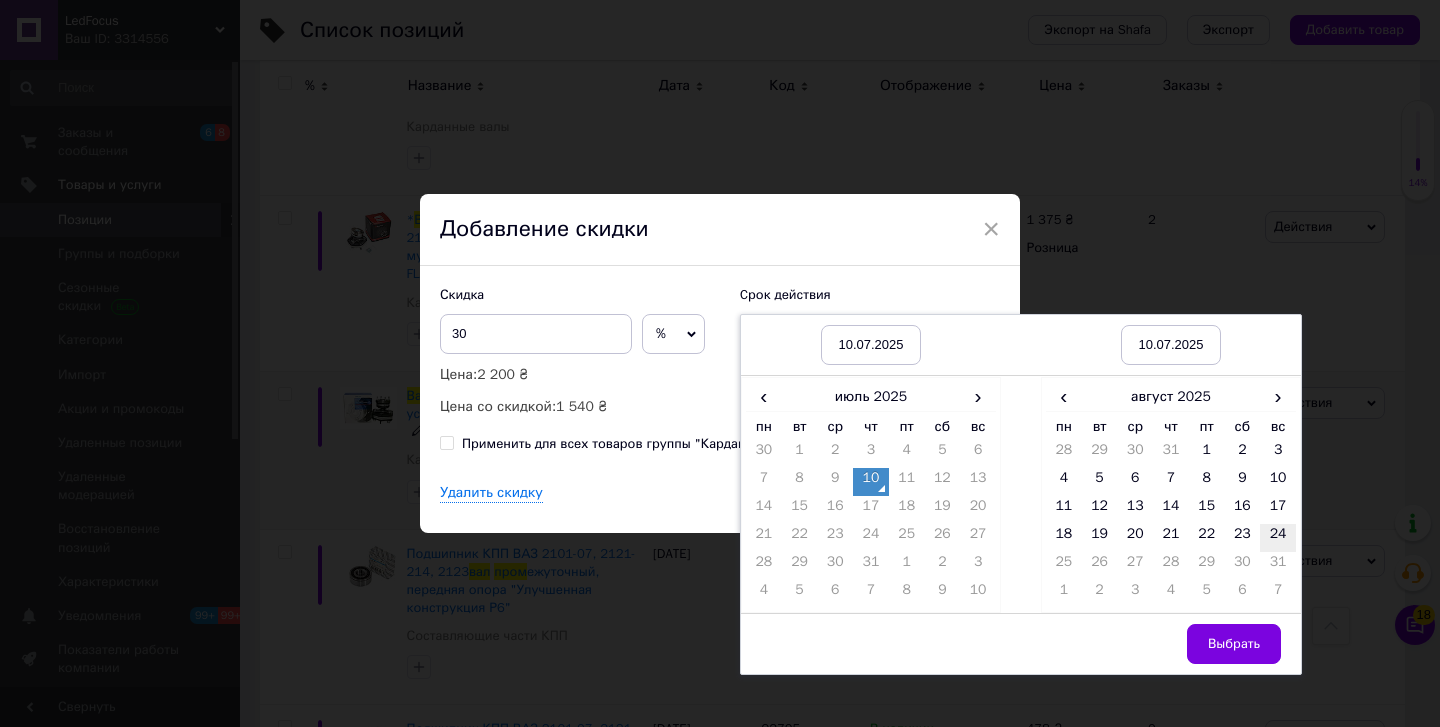 click on "24" at bounding box center (1278, 538) 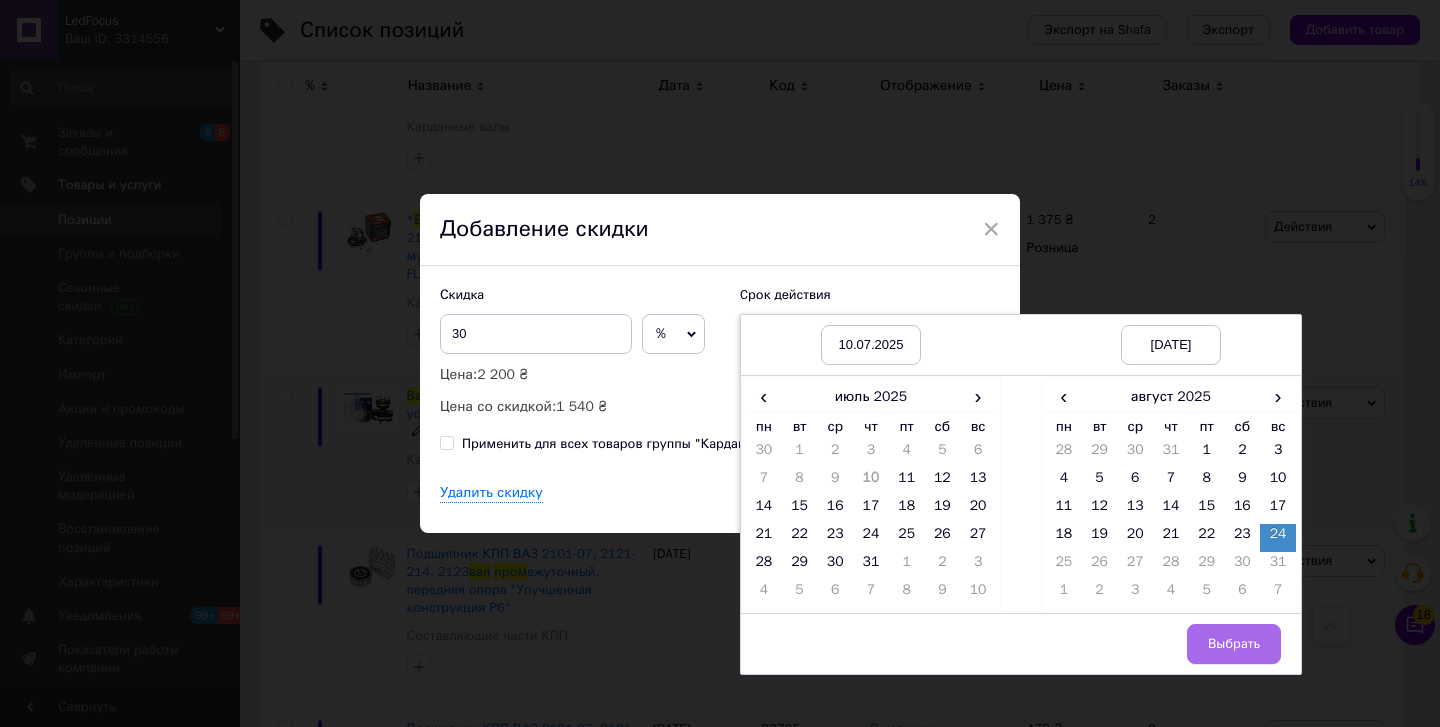 click on "Выбрать" at bounding box center [1234, 644] 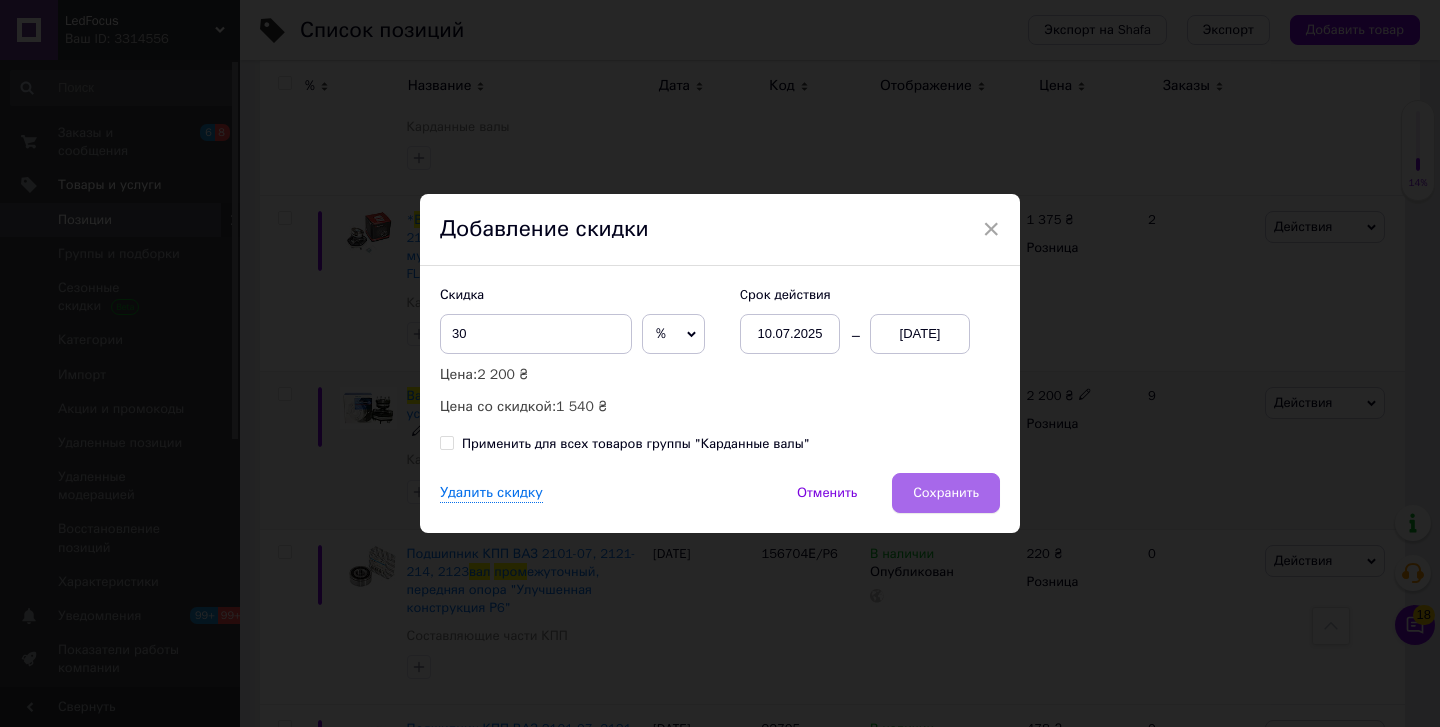 click on "Сохранить" at bounding box center (946, 493) 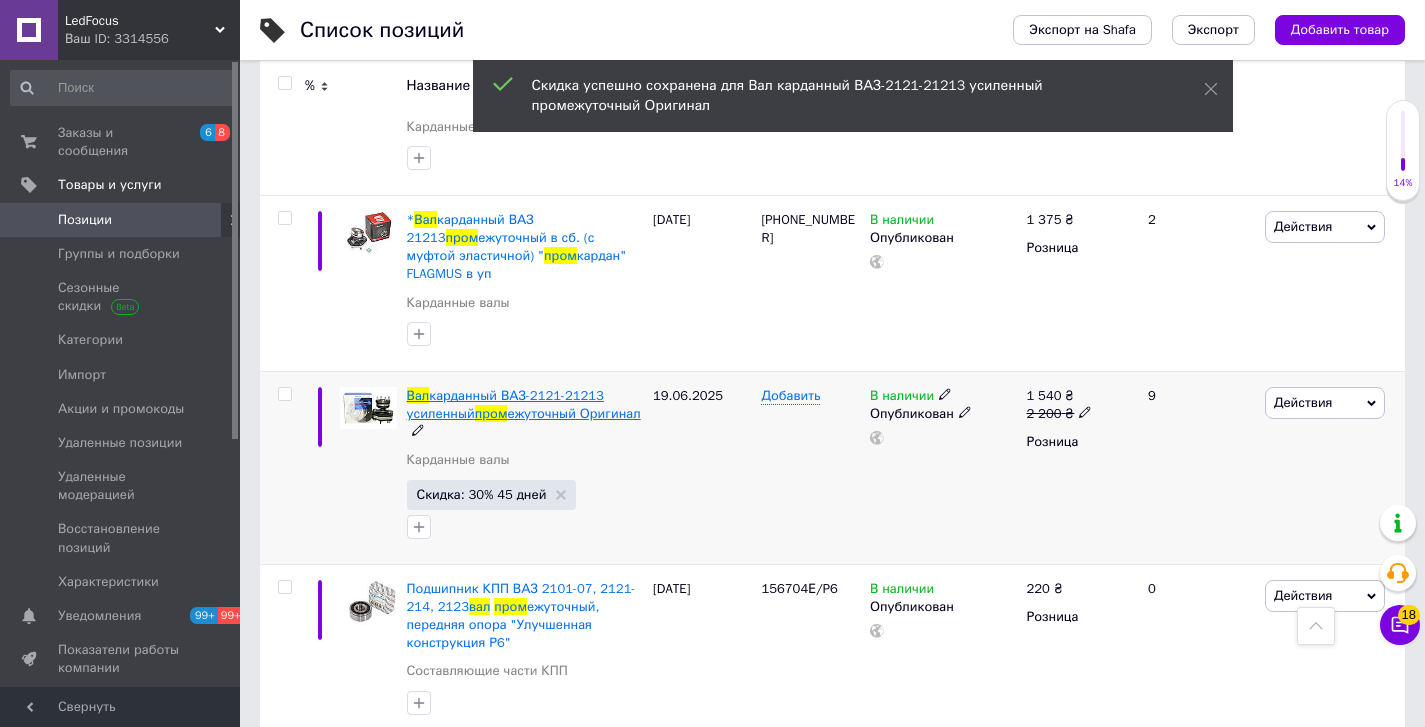 click on "пром" at bounding box center (491, 413) 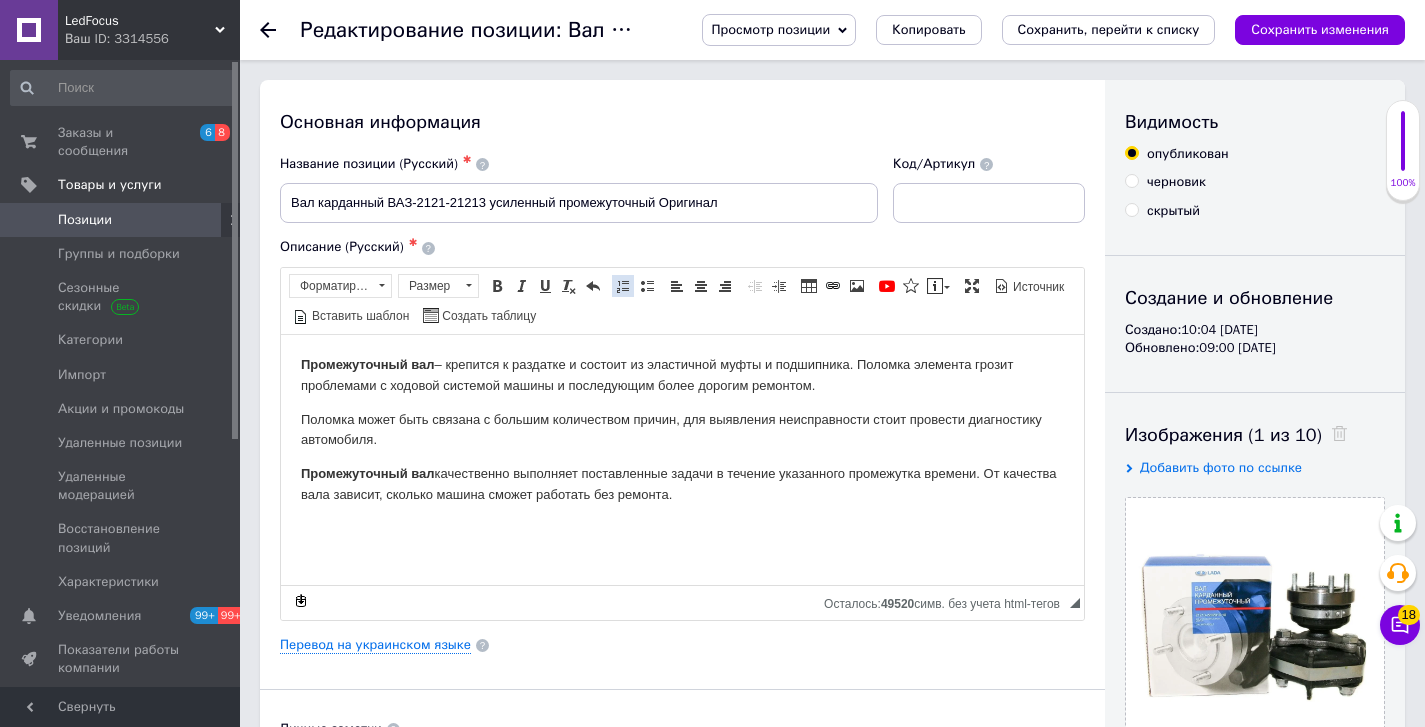 scroll, scrollTop: 0, scrollLeft: 0, axis: both 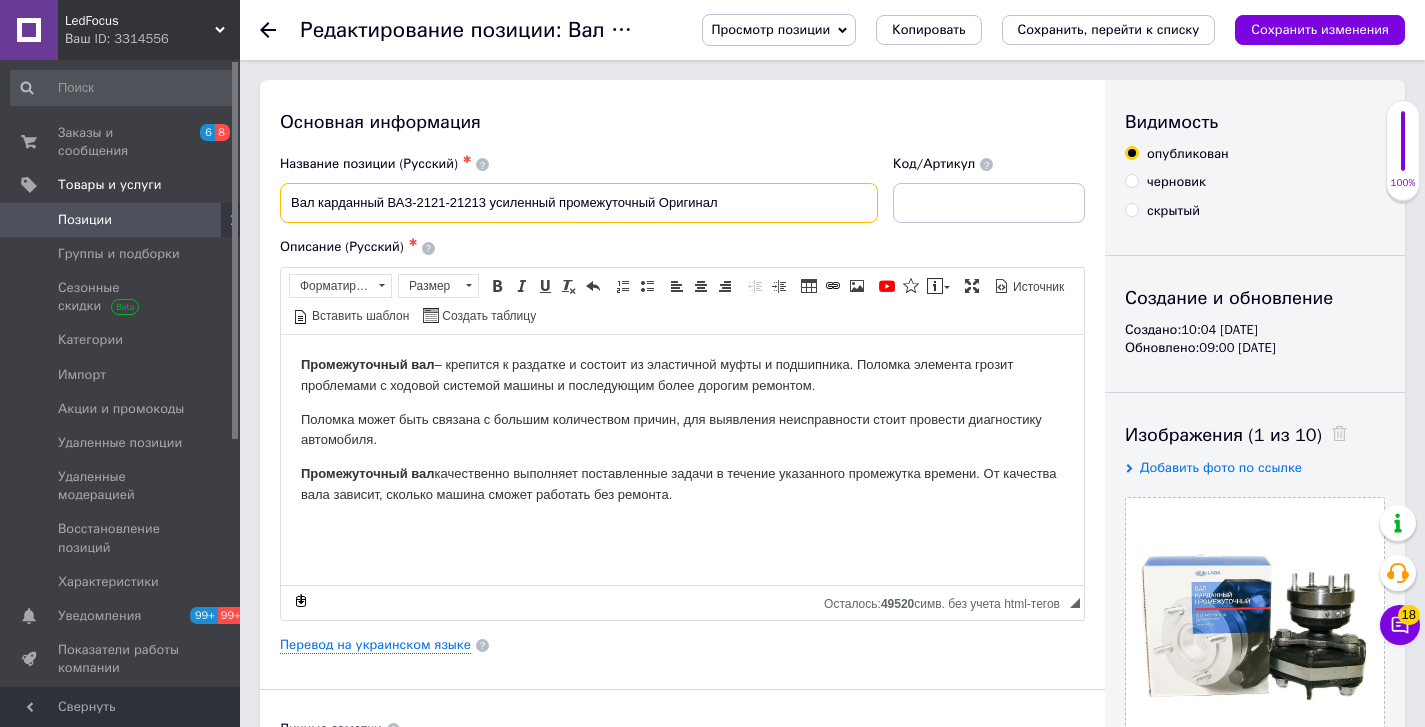 click on "Вал карданный ВАЗ-2121-21213 усиленный промежуточный Оригинал" at bounding box center [579, 203] 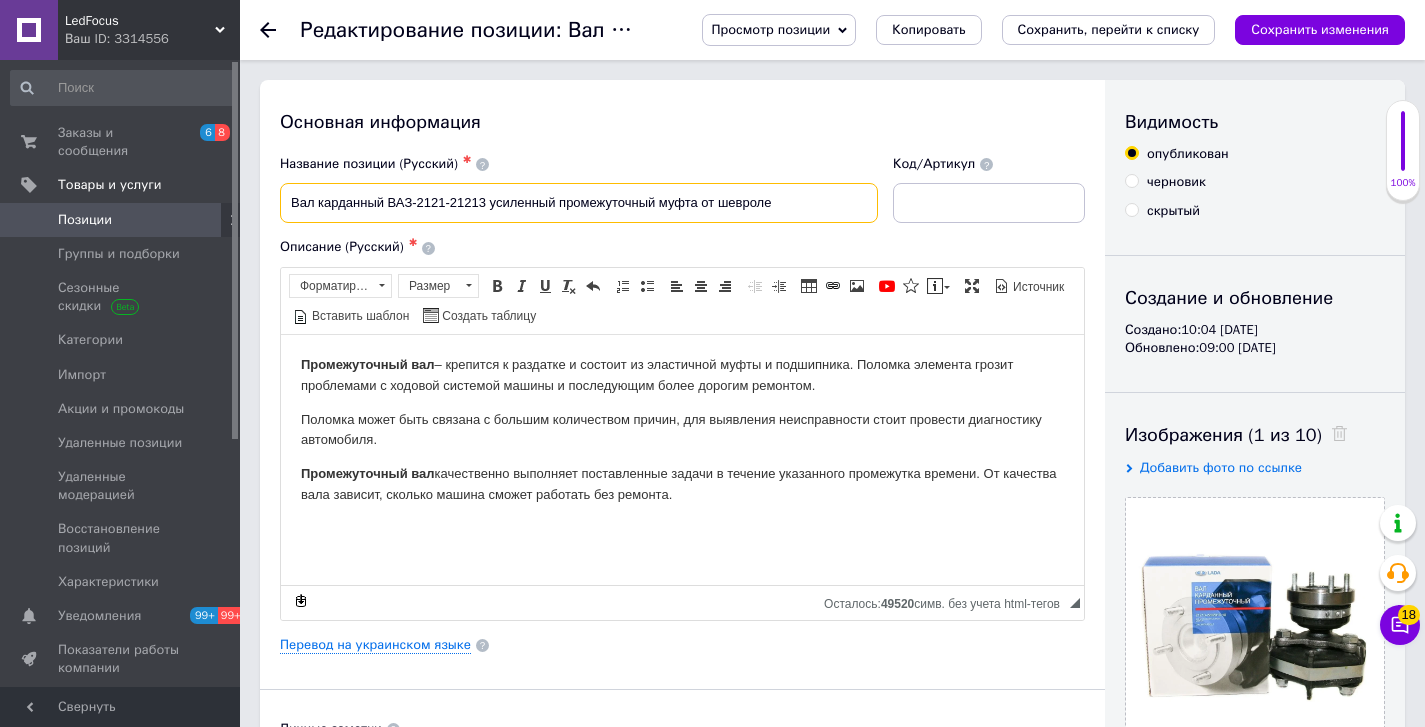 click on "Вал карданный ВАЗ-2121-21213 усиленный промежуточный муфта от шевроле" at bounding box center (579, 203) 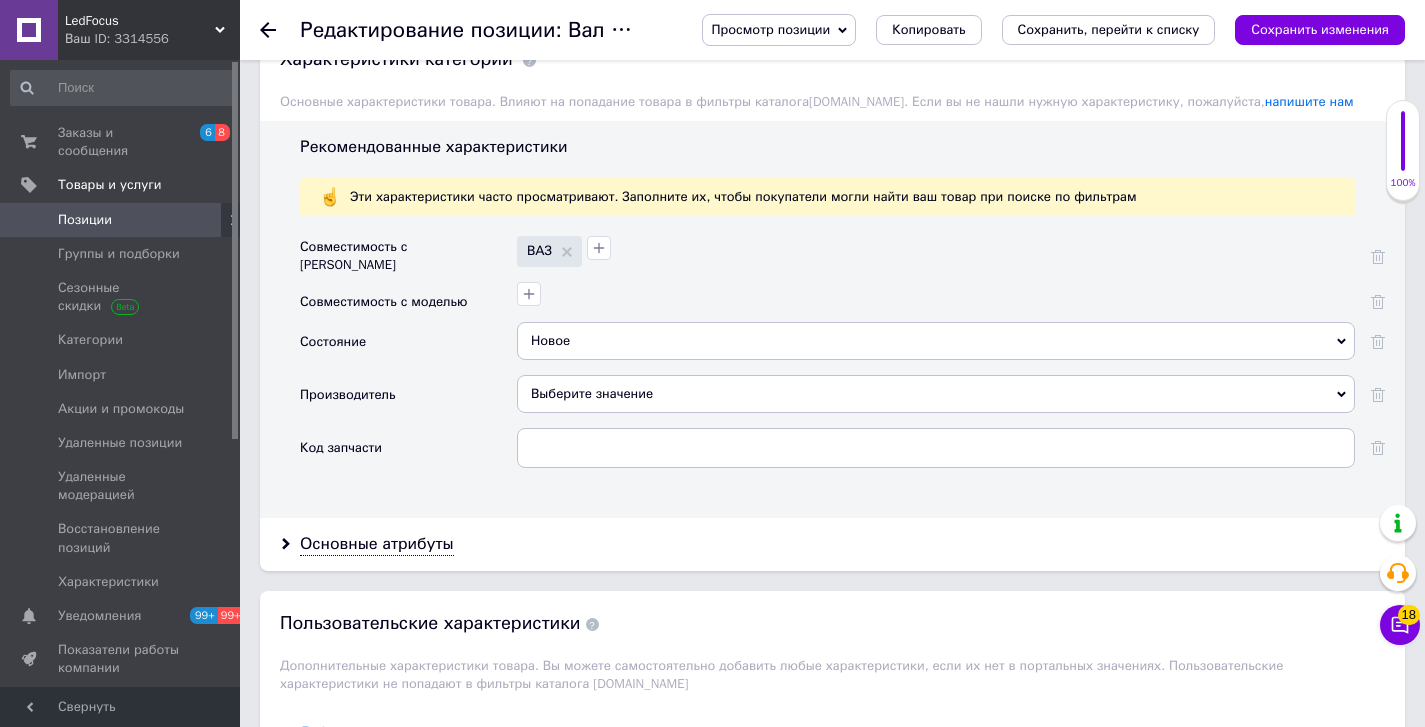 scroll, scrollTop: 1747, scrollLeft: 0, axis: vertical 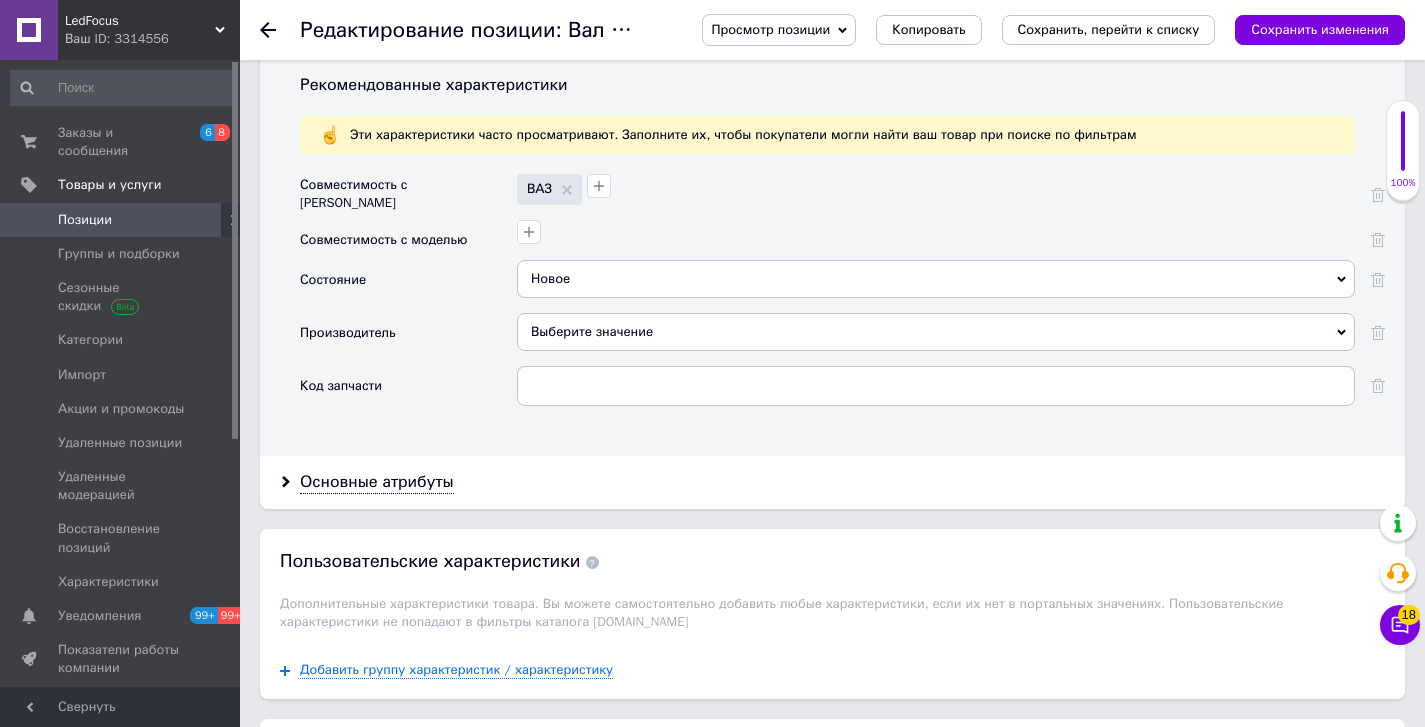 type on "Вал карданный ВАЗ-2121-21213 усиленный промежуточный муфта от [GEOGRAPHIC_DATA]" 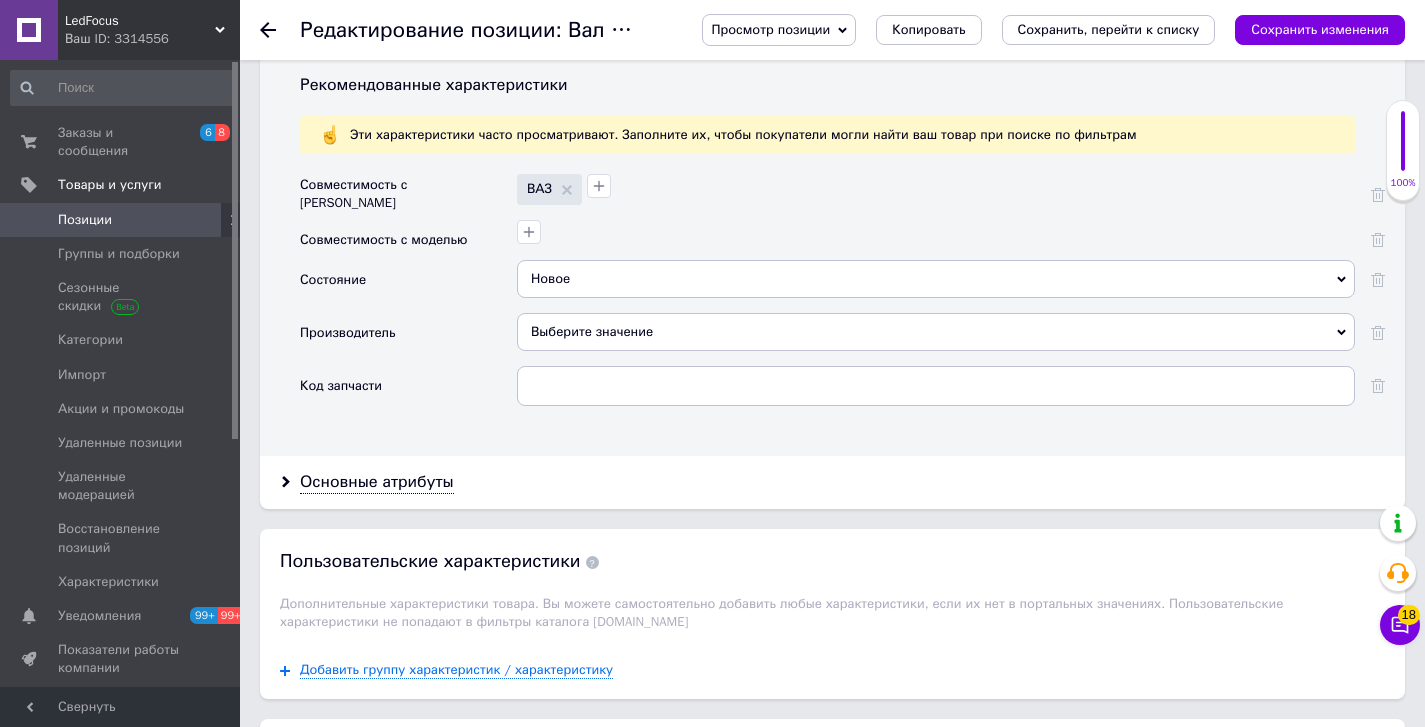 click on "Выберите значение" at bounding box center [936, 332] 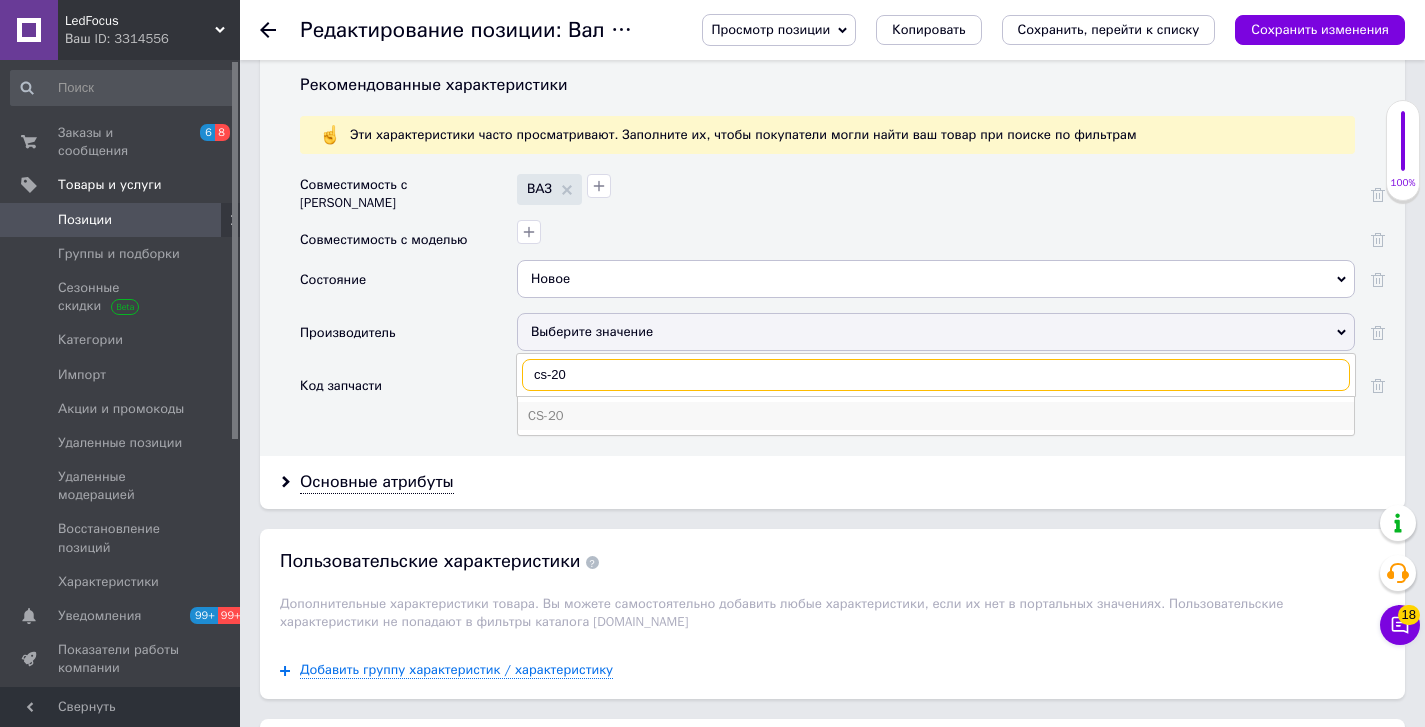 type on "cs-20" 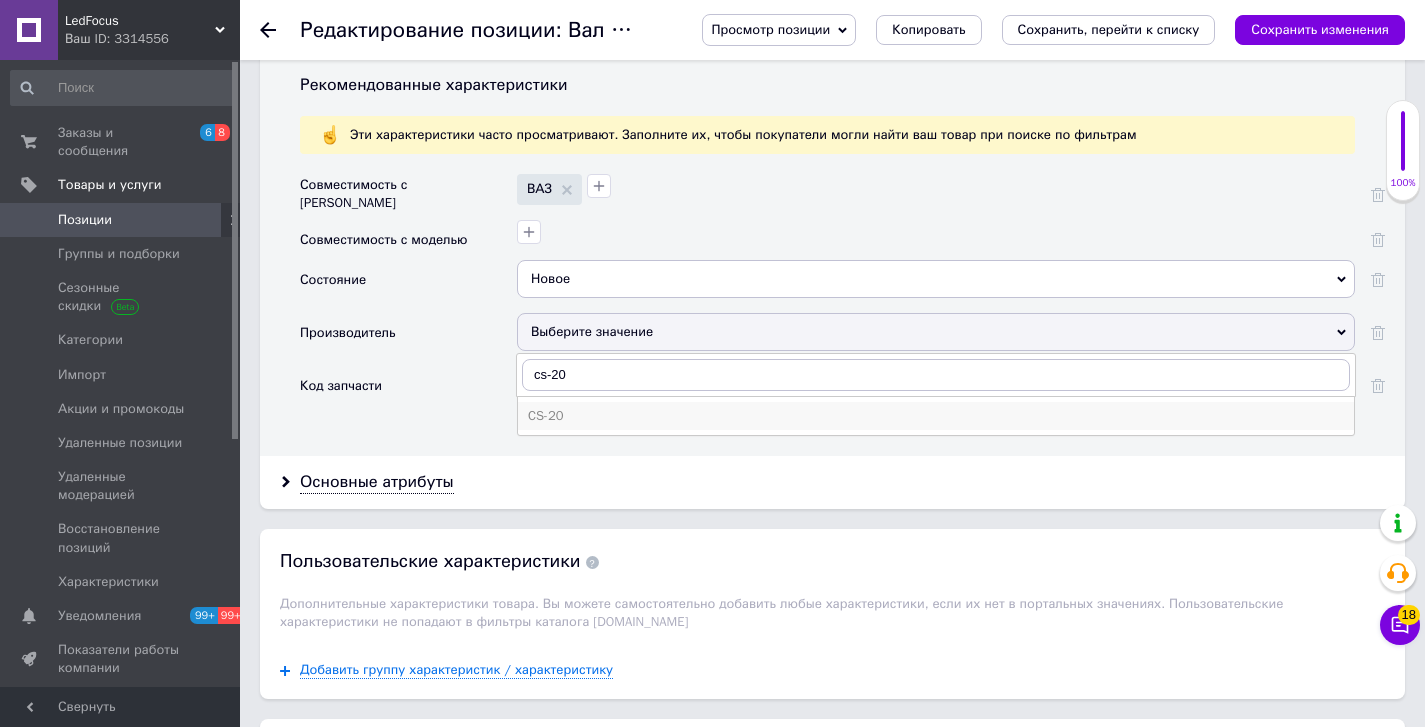 click on "CS-20" at bounding box center (936, 416) 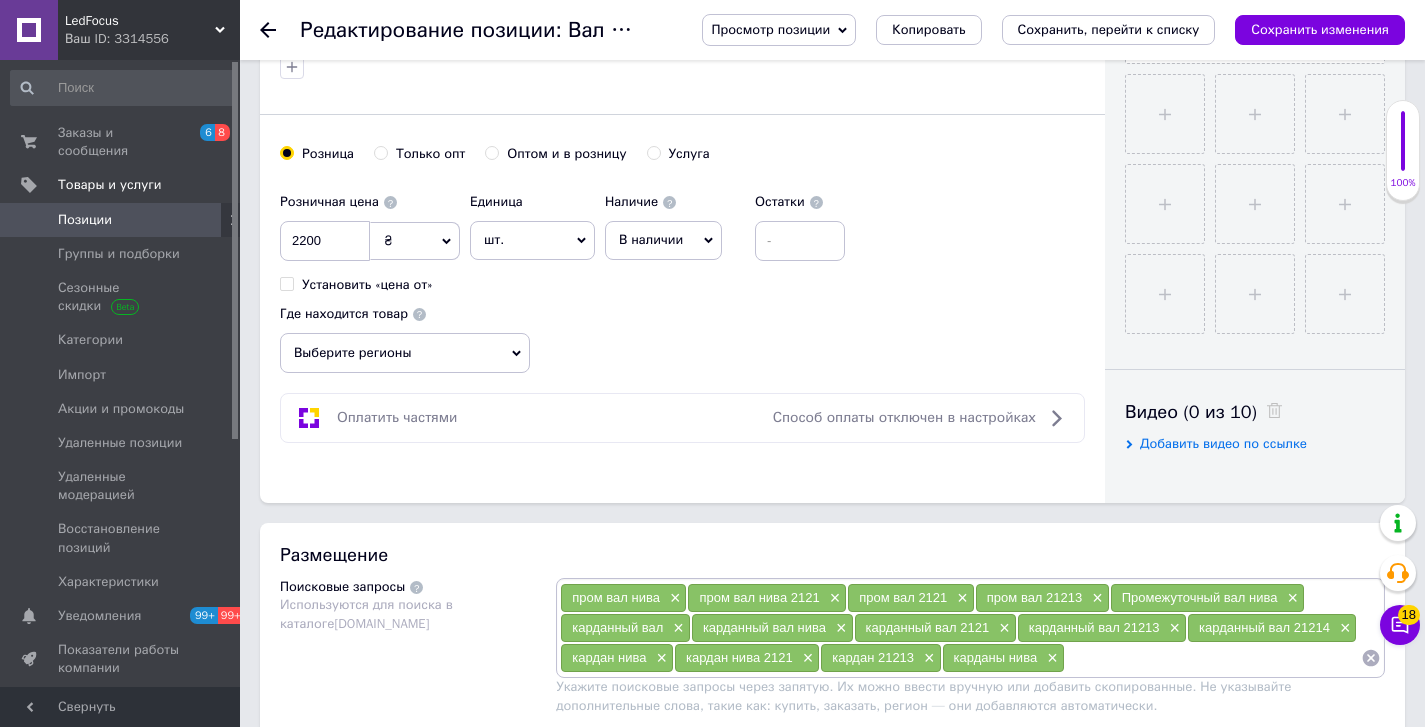 scroll, scrollTop: 340, scrollLeft: 0, axis: vertical 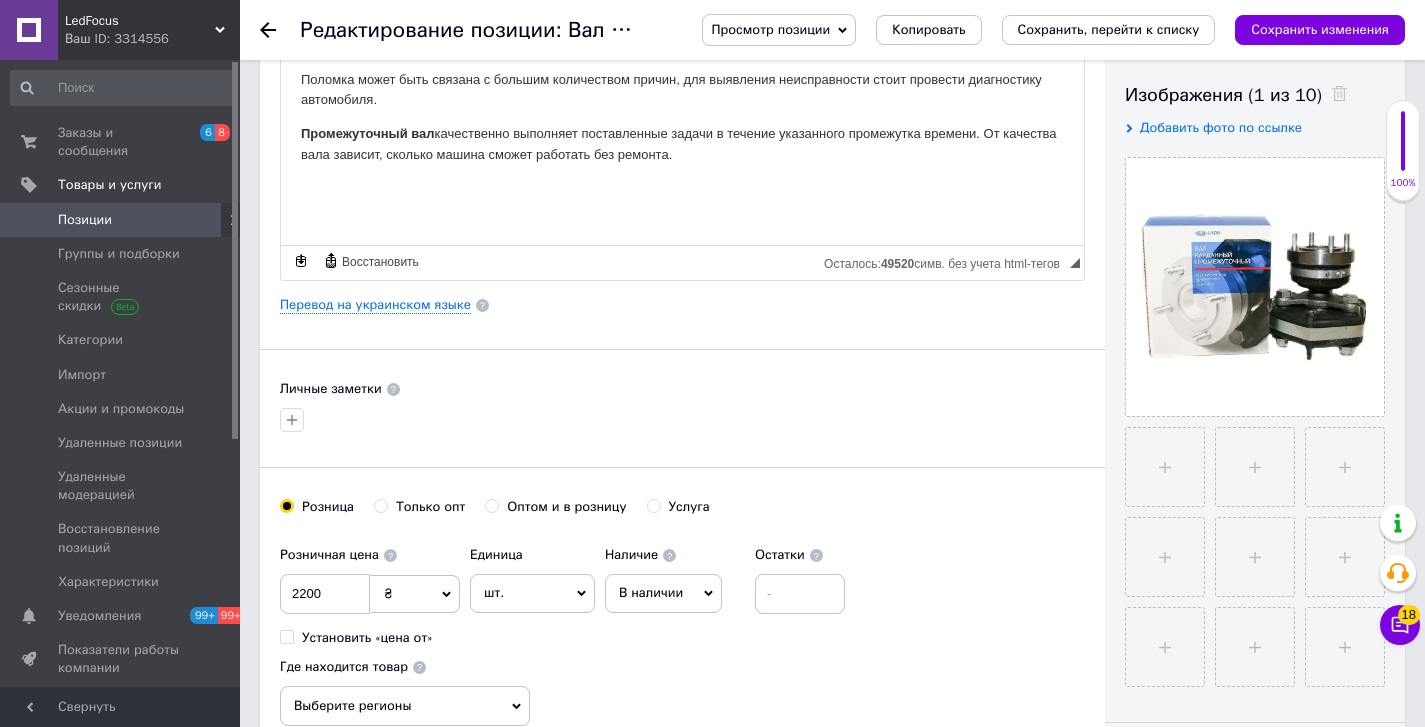 click at bounding box center (682, 420) 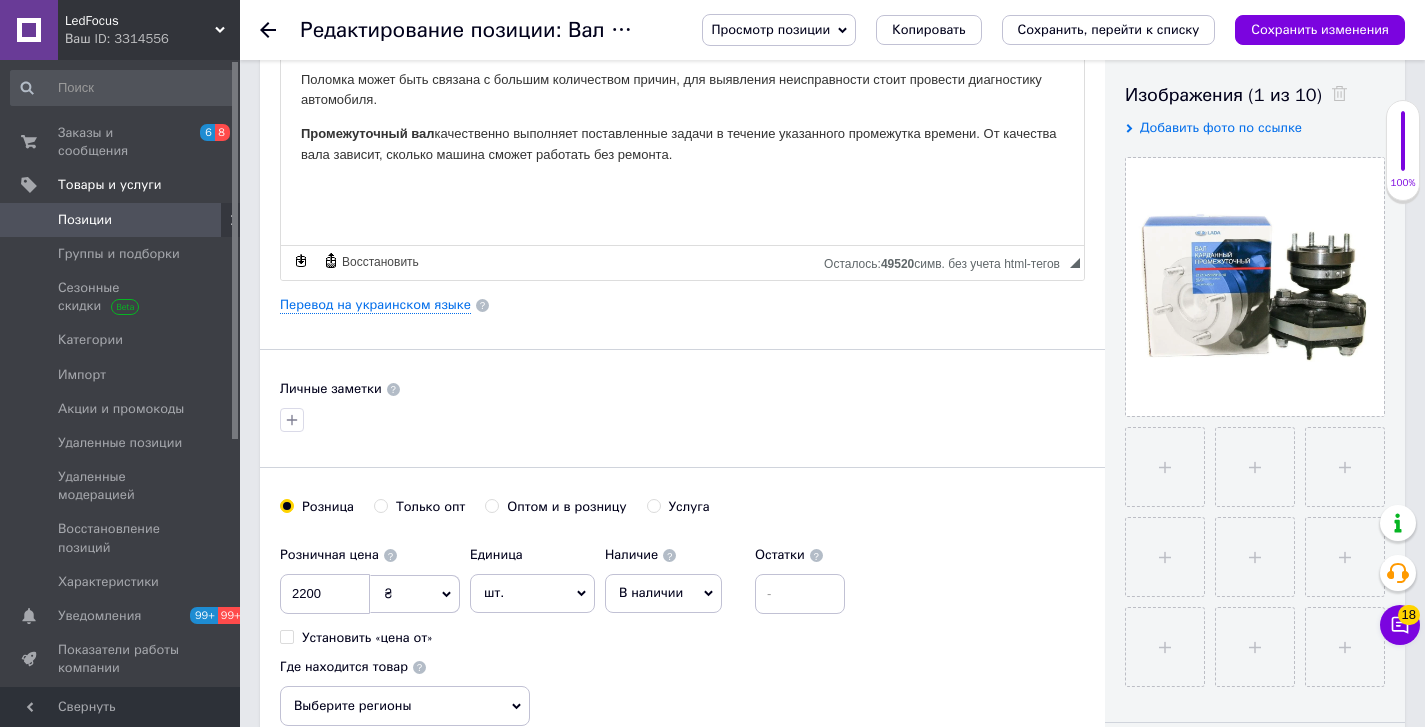 scroll, scrollTop: 0, scrollLeft: 0, axis: both 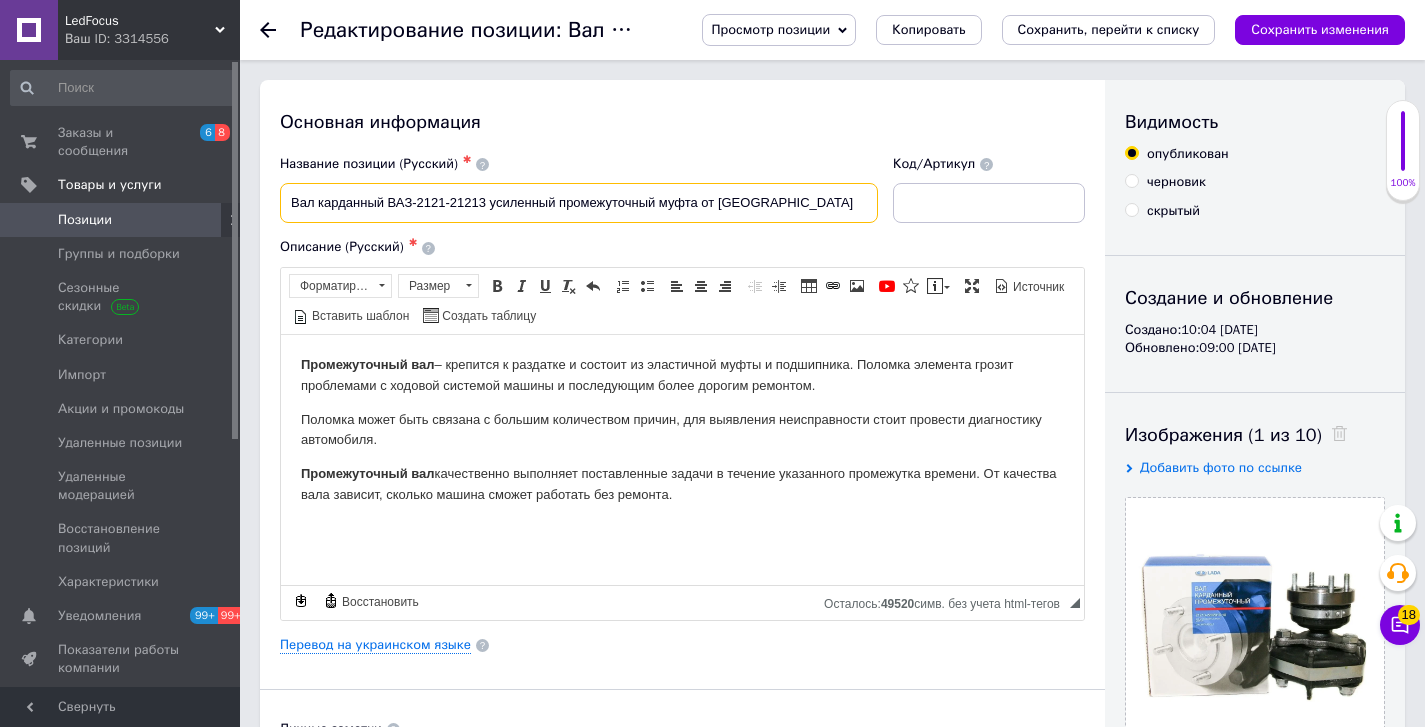 drag, startPoint x: 556, startPoint y: 204, endPoint x: 285, endPoint y: 209, distance: 271.0461 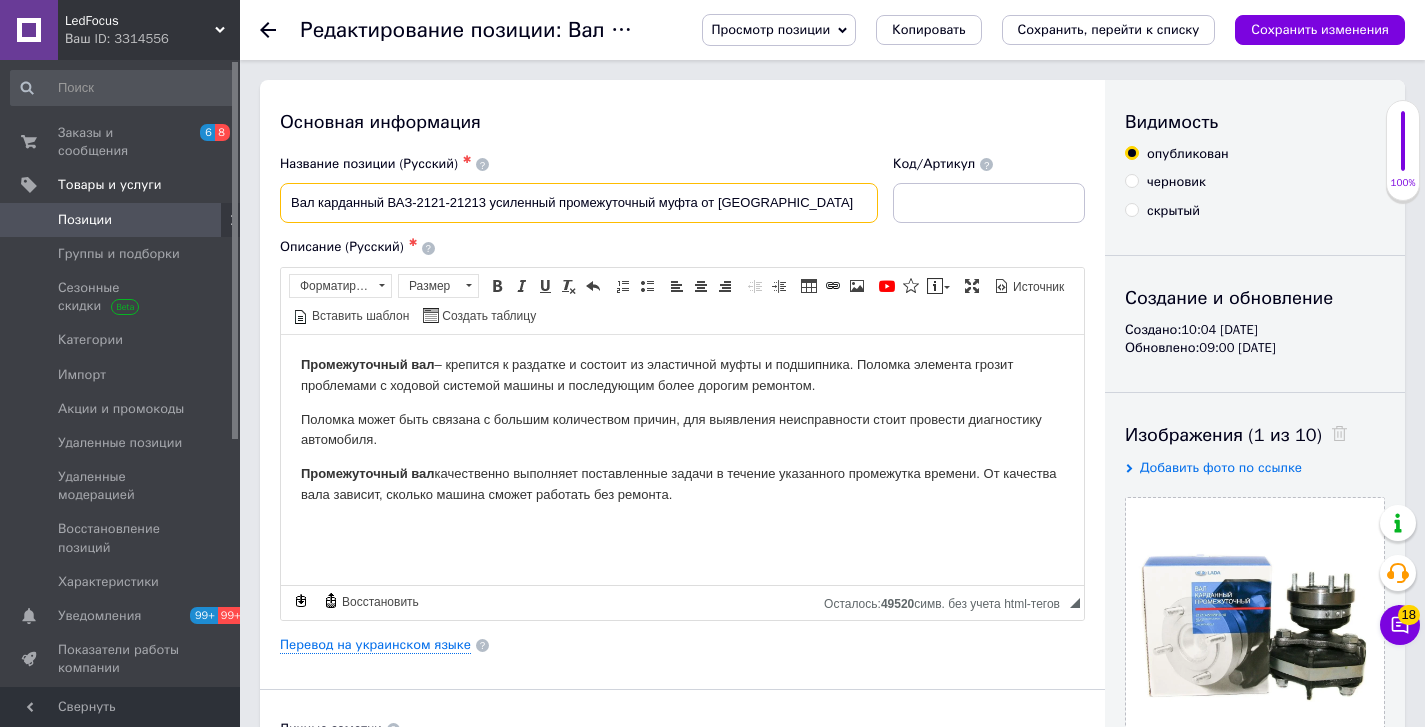 click on "Вал карданный ВАЗ-2121-21213 усиленный промежуточный муфта от [GEOGRAPHIC_DATA]" at bounding box center (579, 203) 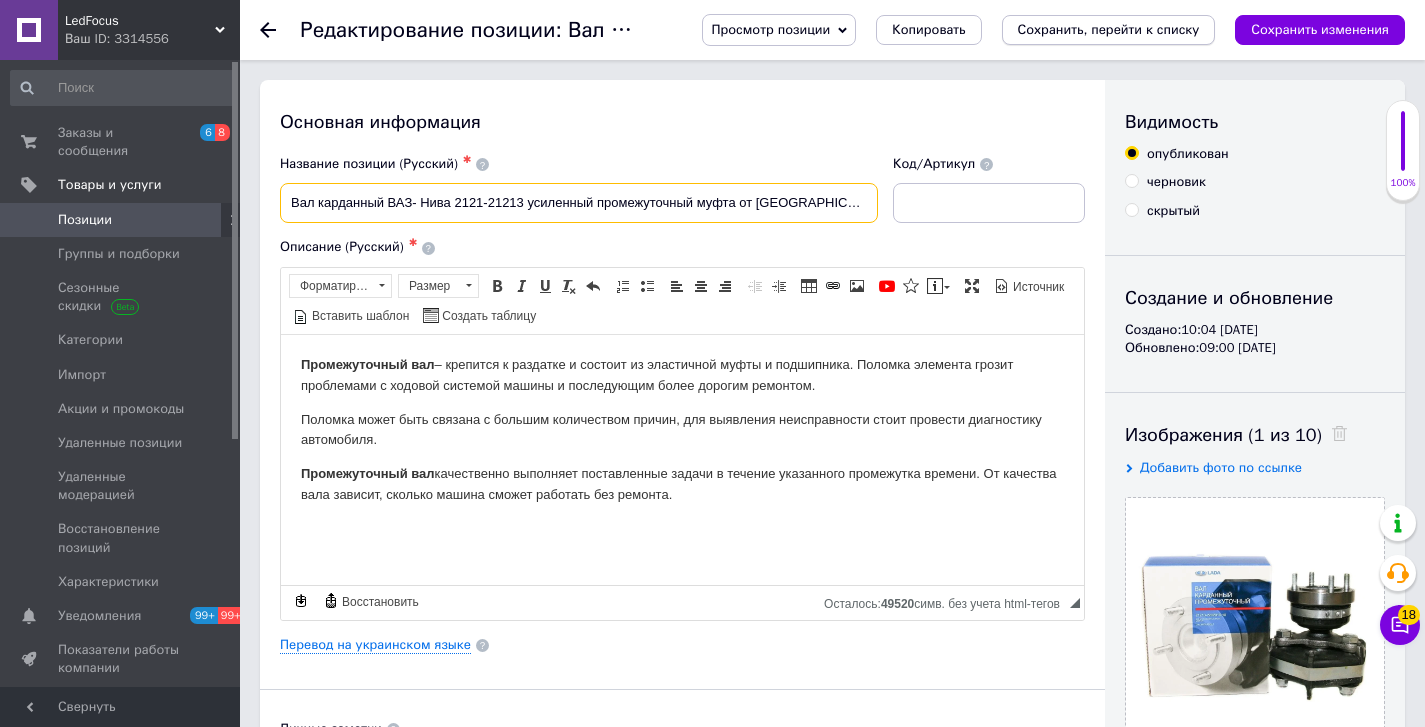 type on "Вал карданный ВАЗ- Нива 2121-21213 усиленный промежуточный муфта от [GEOGRAPHIC_DATA]" 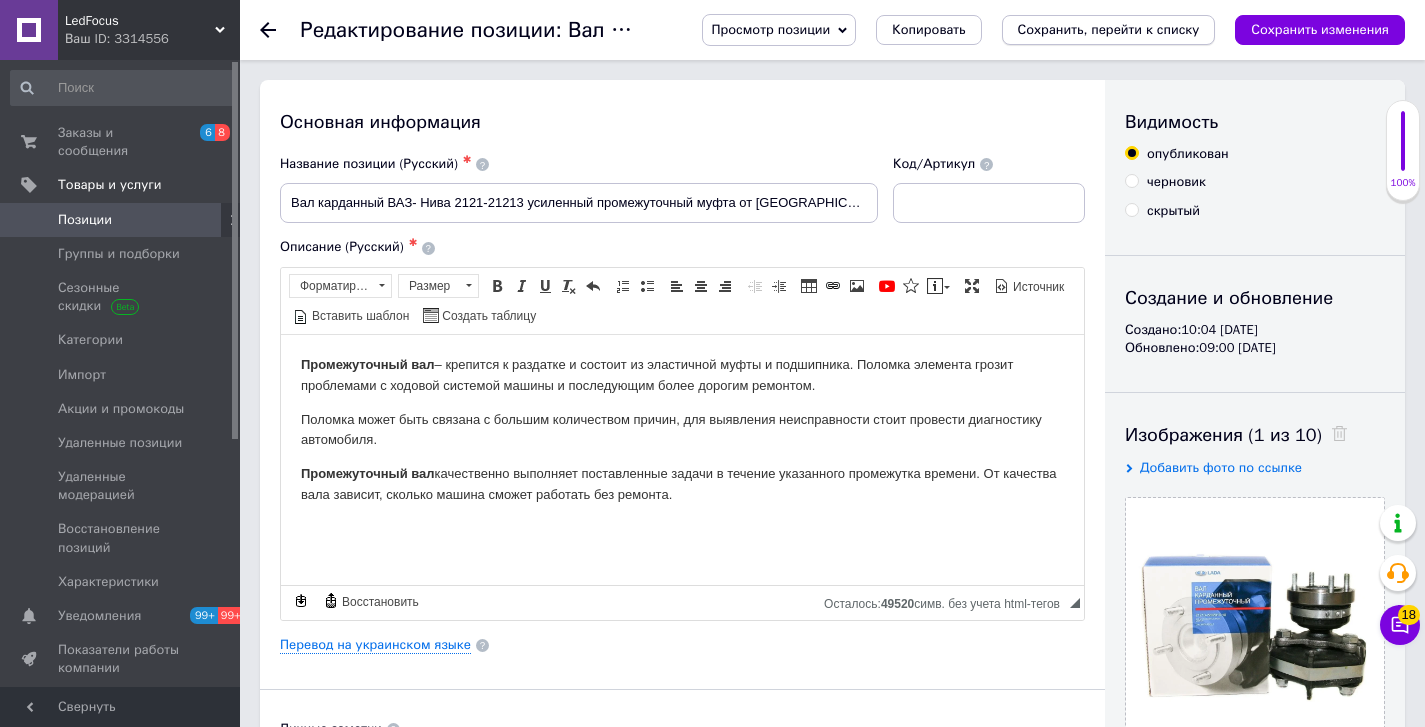 click on "Сохранить, перейти к списку" at bounding box center [1109, 30] 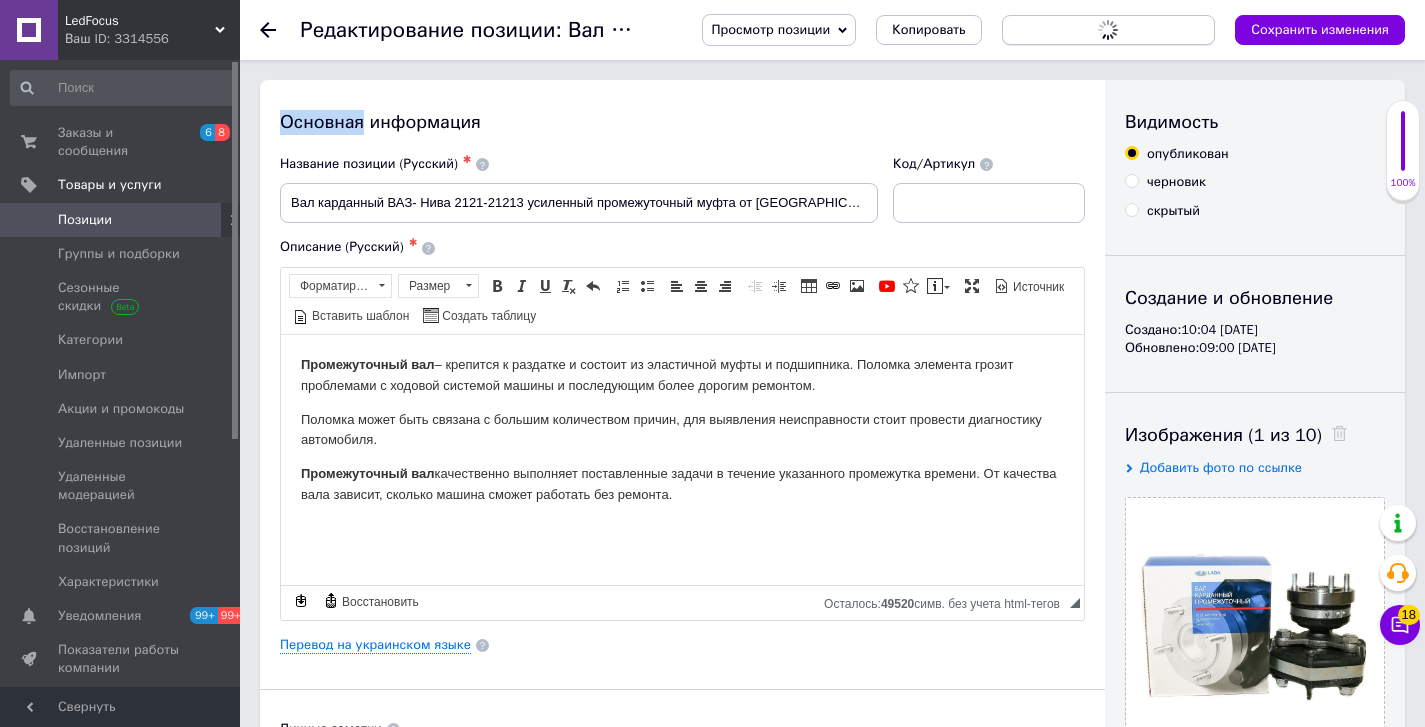 click on "Сохранить, перейти к списку" at bounding box center [1109, 30] 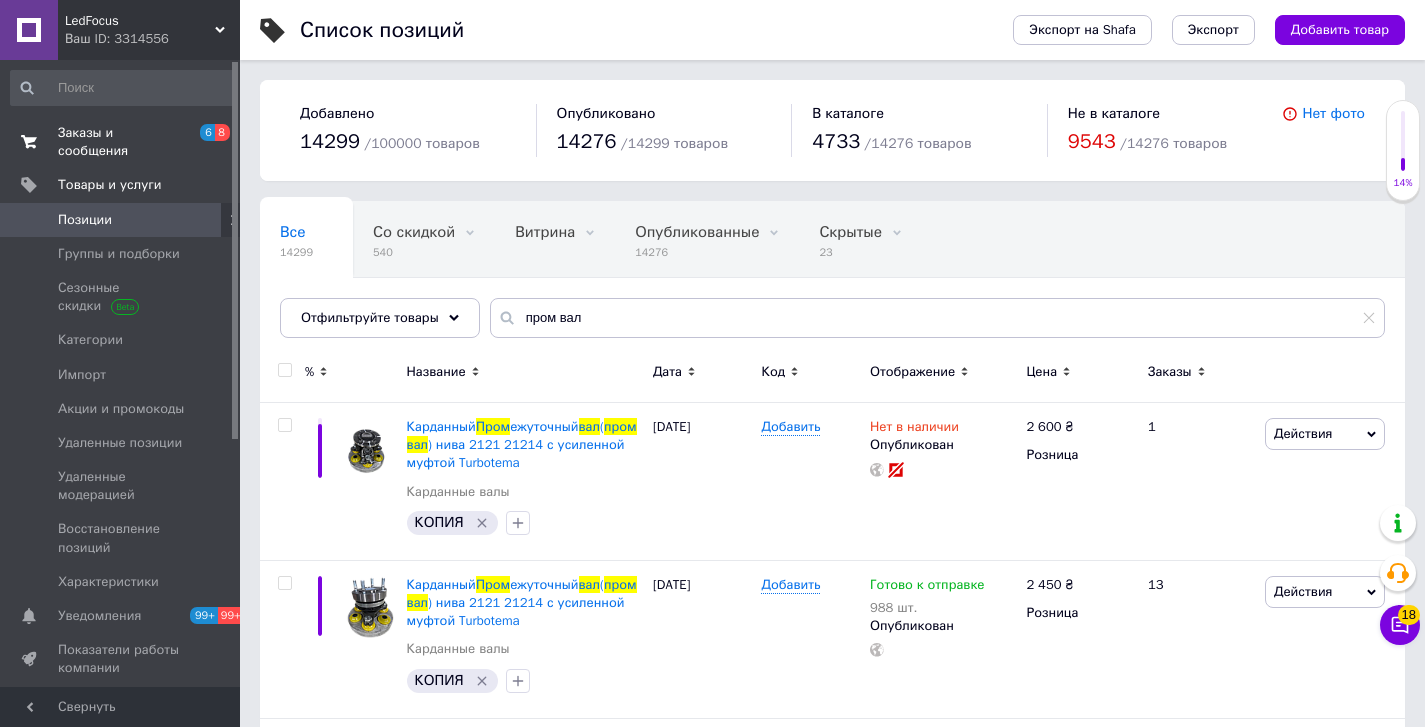 click on "Заказы и сообщения" at bounding box center [121, 142] 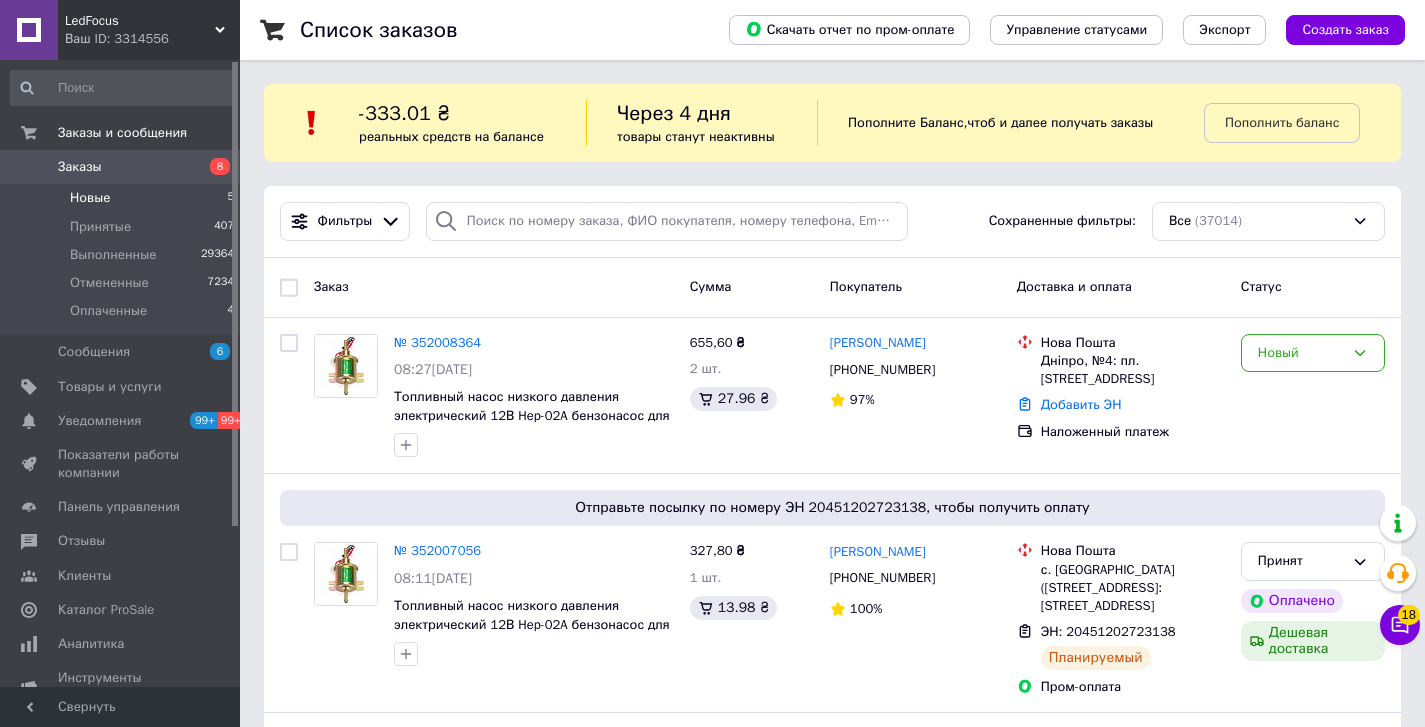 click on "Новые 5" at bounding box center (123, 198) 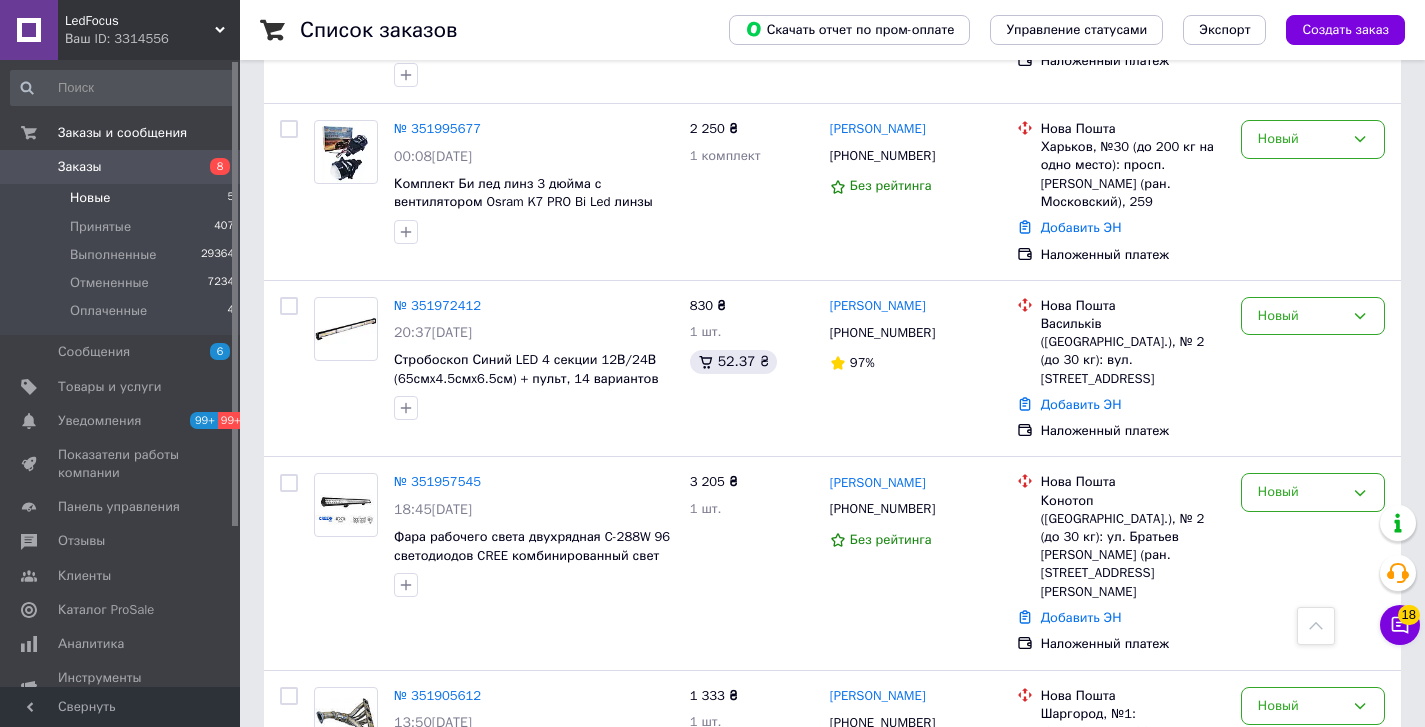 scroll, scrollTop: 527, scrollLeft: 0, axis: vertical 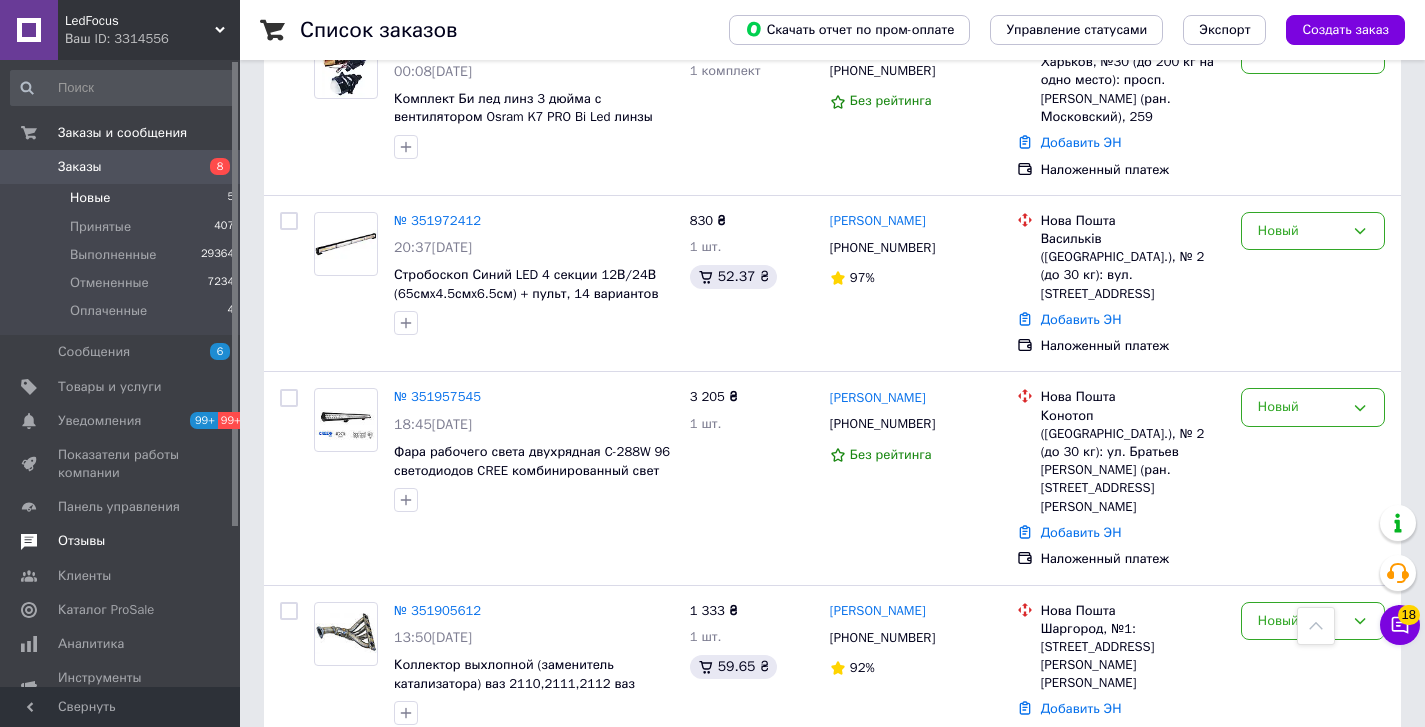 click on "Отзывы" at bounding box center (121, 541) 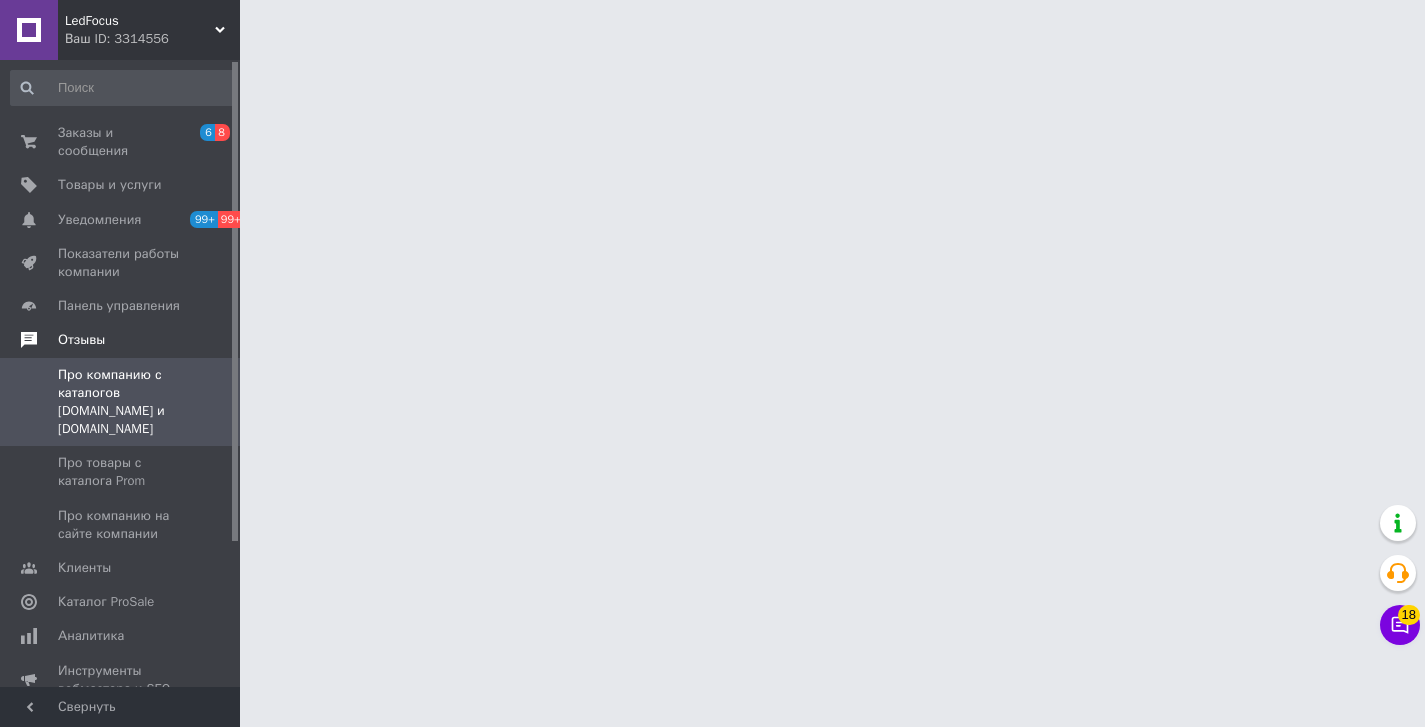 scroll, scrollTop: 0, scrollLeft: 0, axis: both 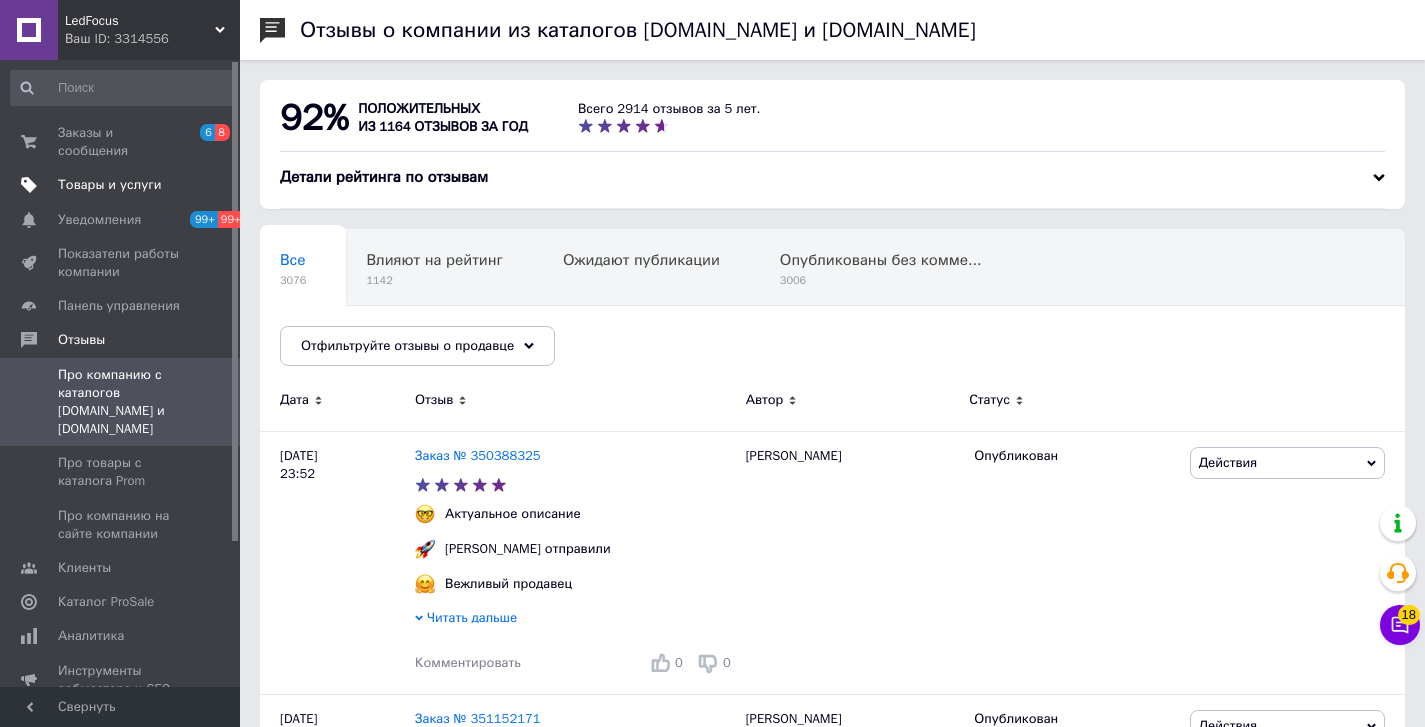 click on "Товары и услуги" at bounding box center [110, 185] 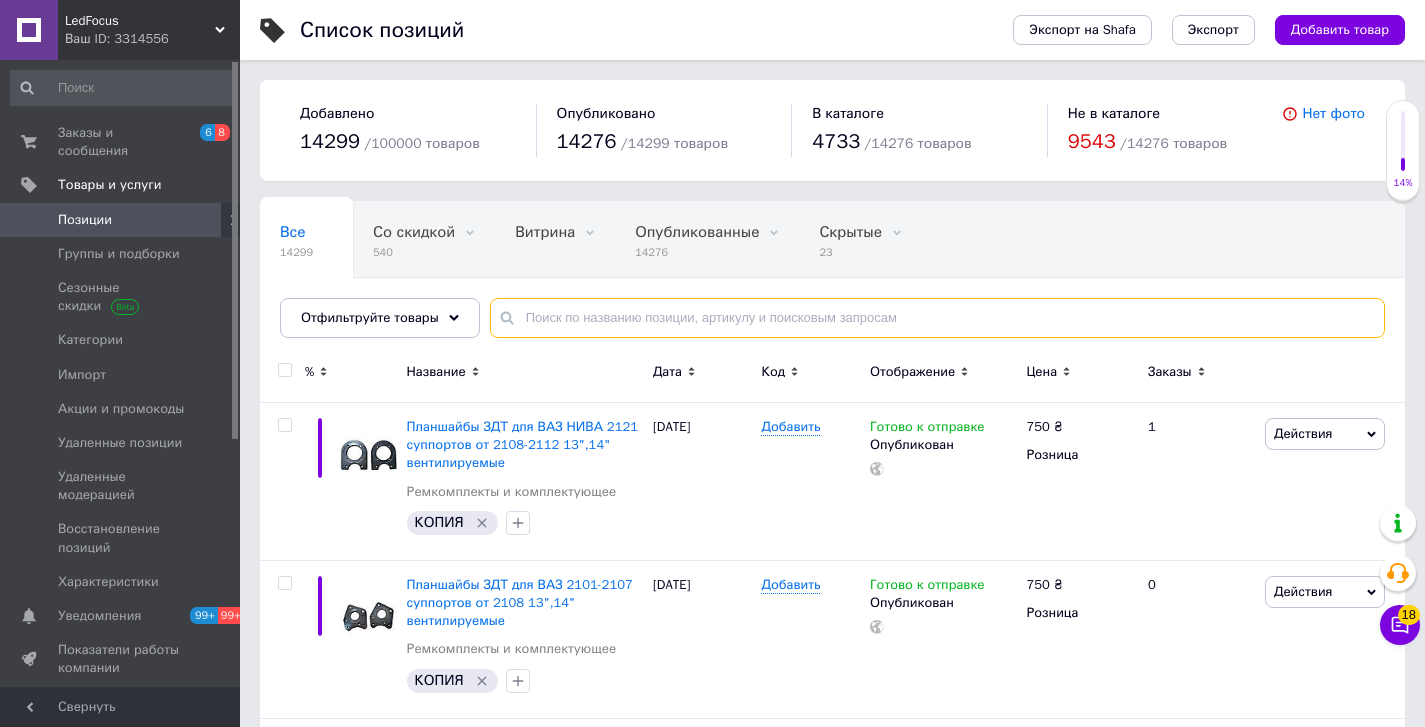 click at bounding box center [937, 318] 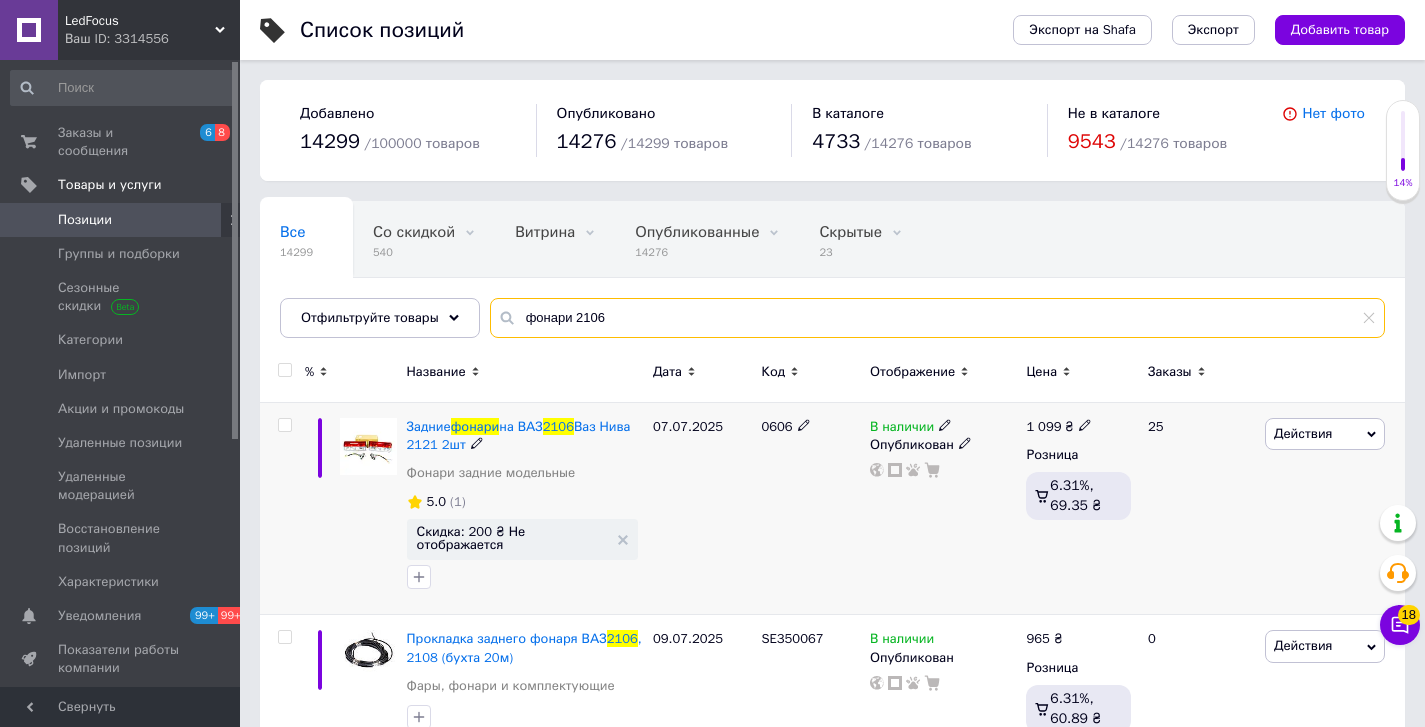 type on "фонари 2106" 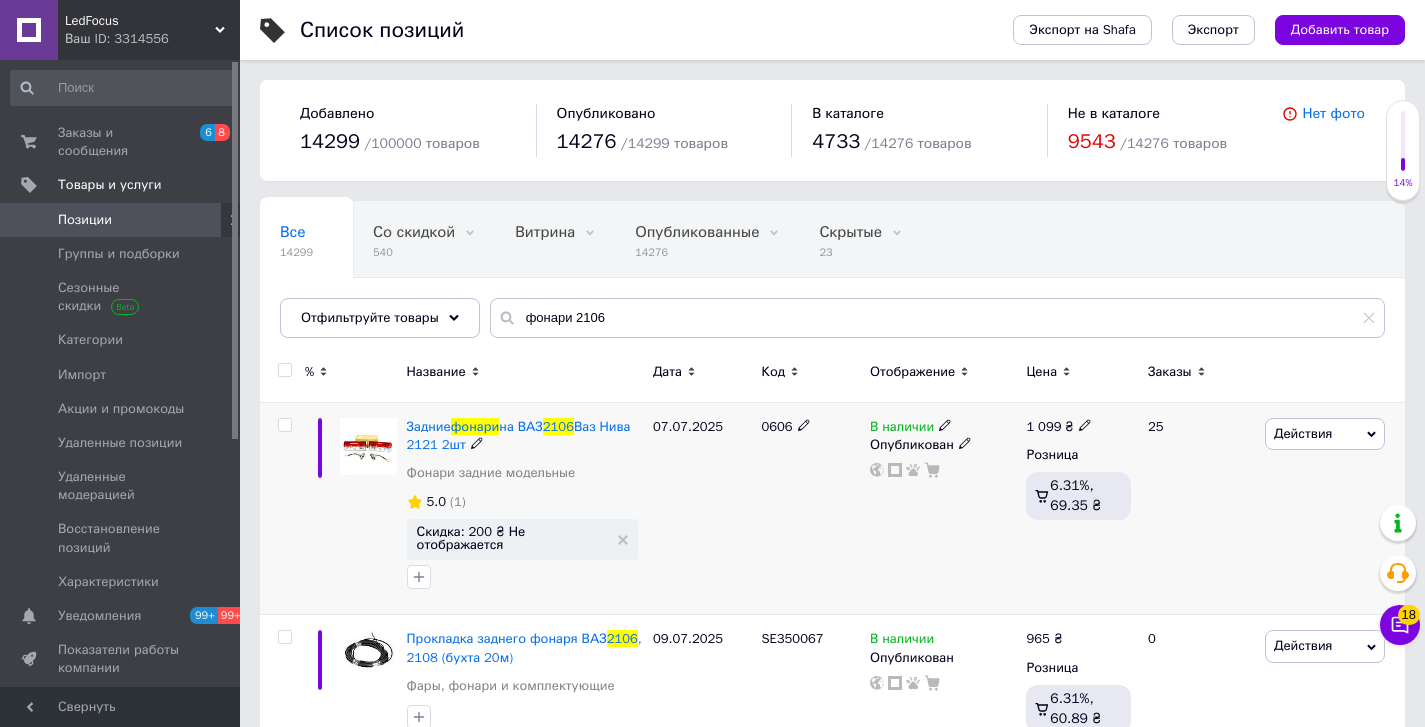 click on "Задние  фонари  на ВАЗ  2106   Ваз Нива 2121 2шт" at bounding box center [525, 436] 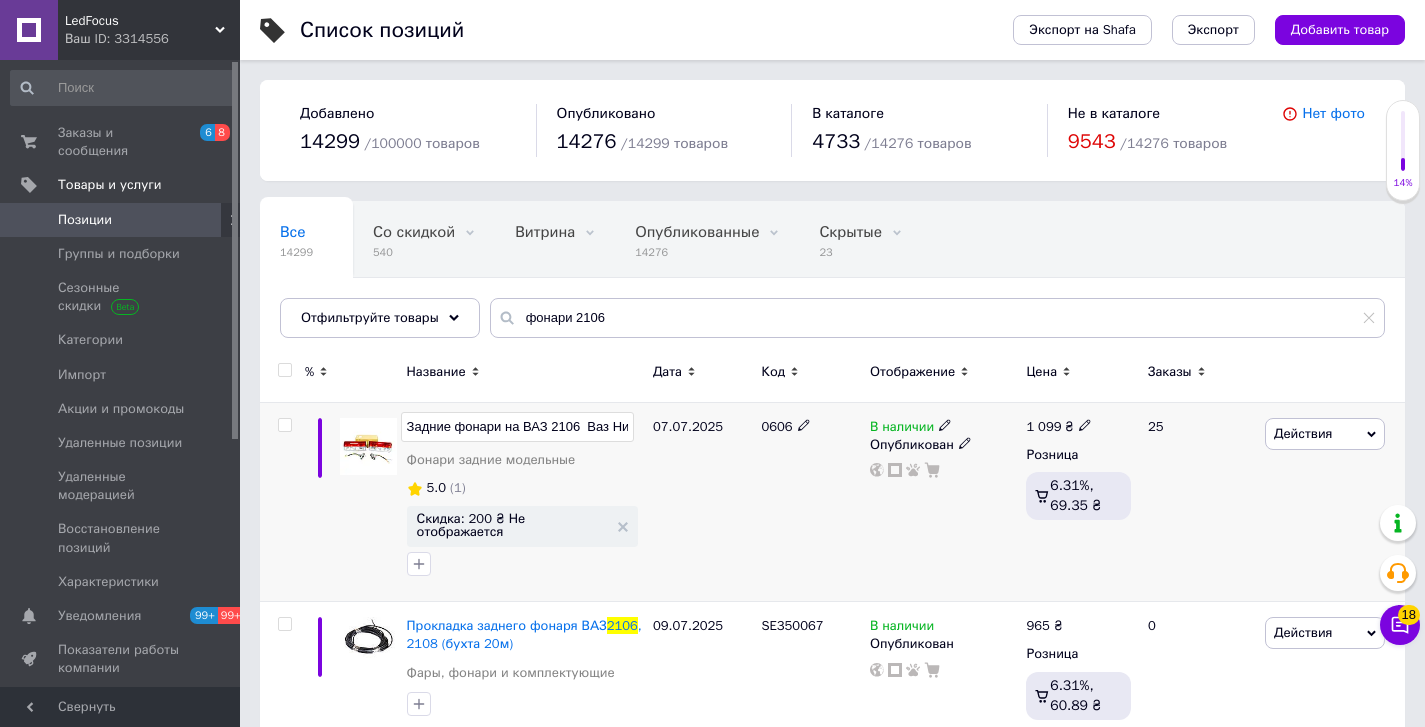 scroll, scrollTop: 0, scrollLeft: 75, axis: horizontal 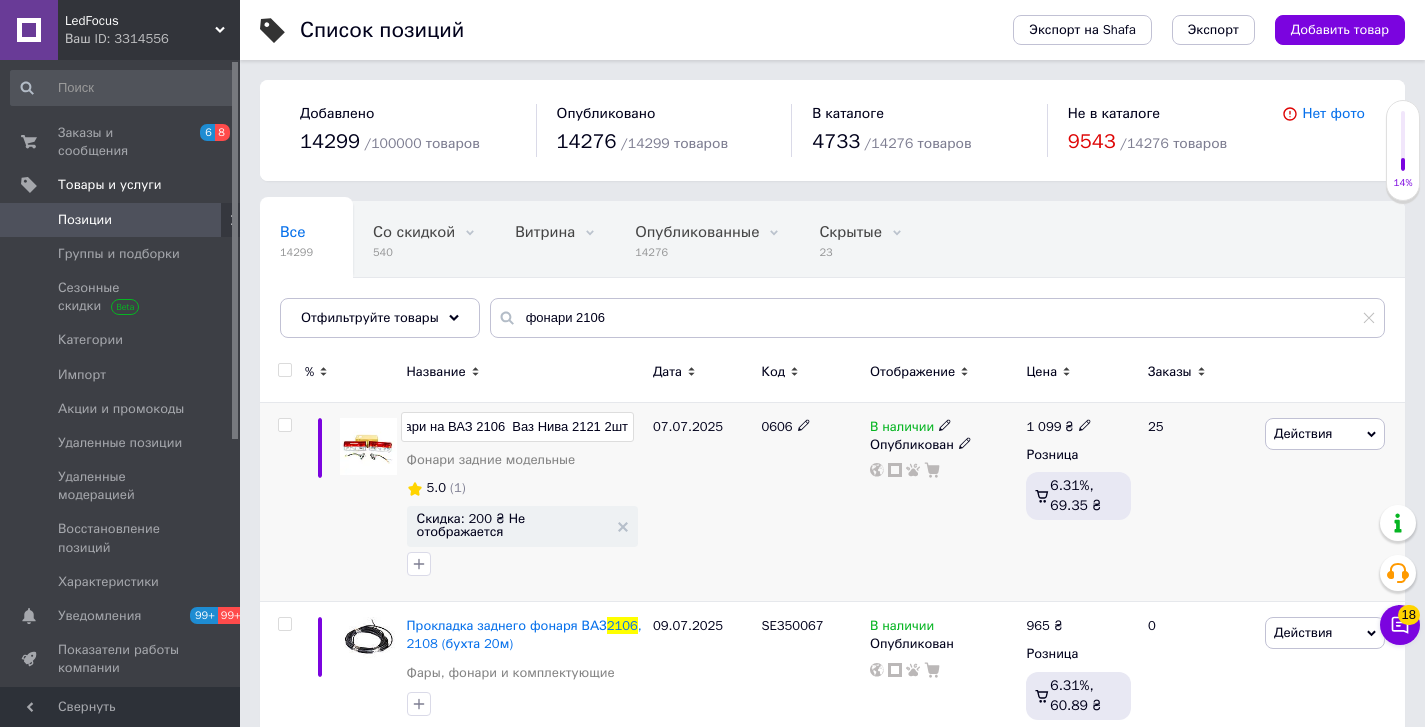 click on "Задние фонари на ВАЗ 2106  Ваз Нива 2121 2шт" at bounding box center (517, 427) 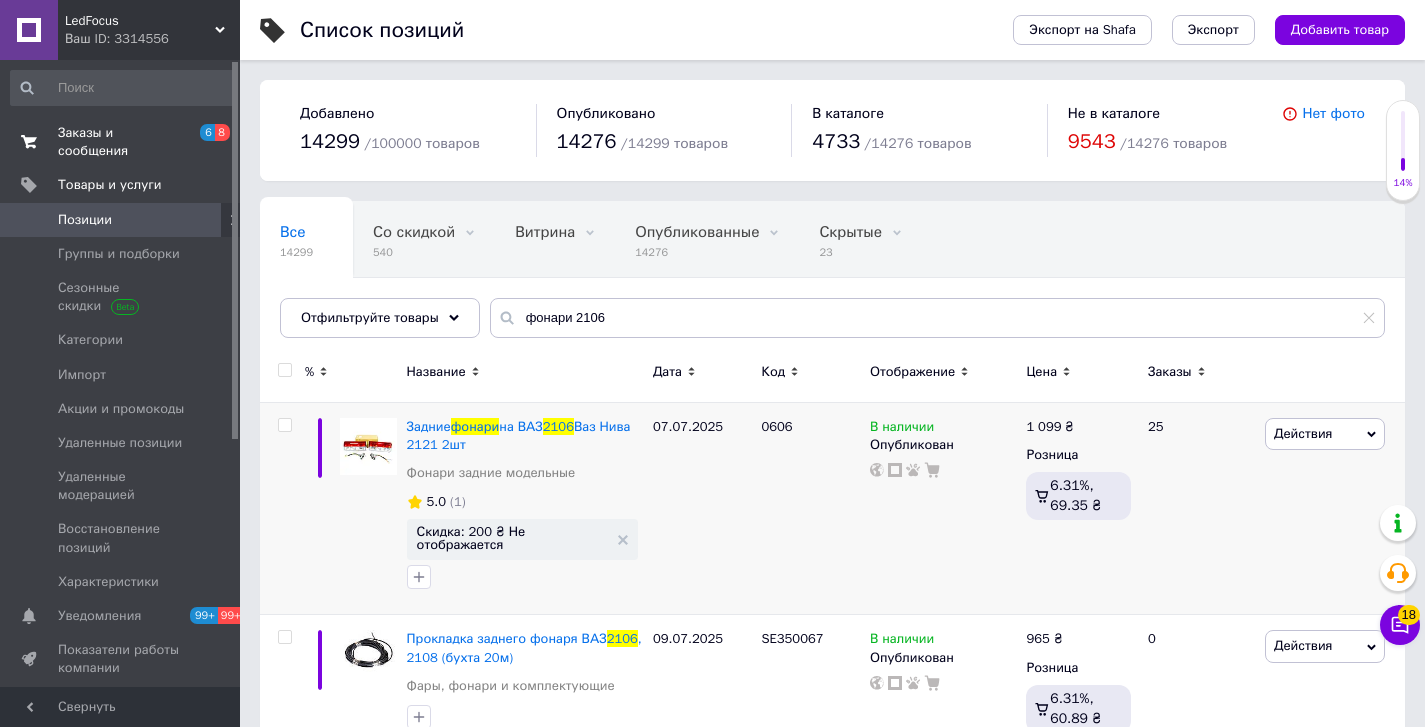click on "Заказы и сообщения" at bounding box center [121, 142] 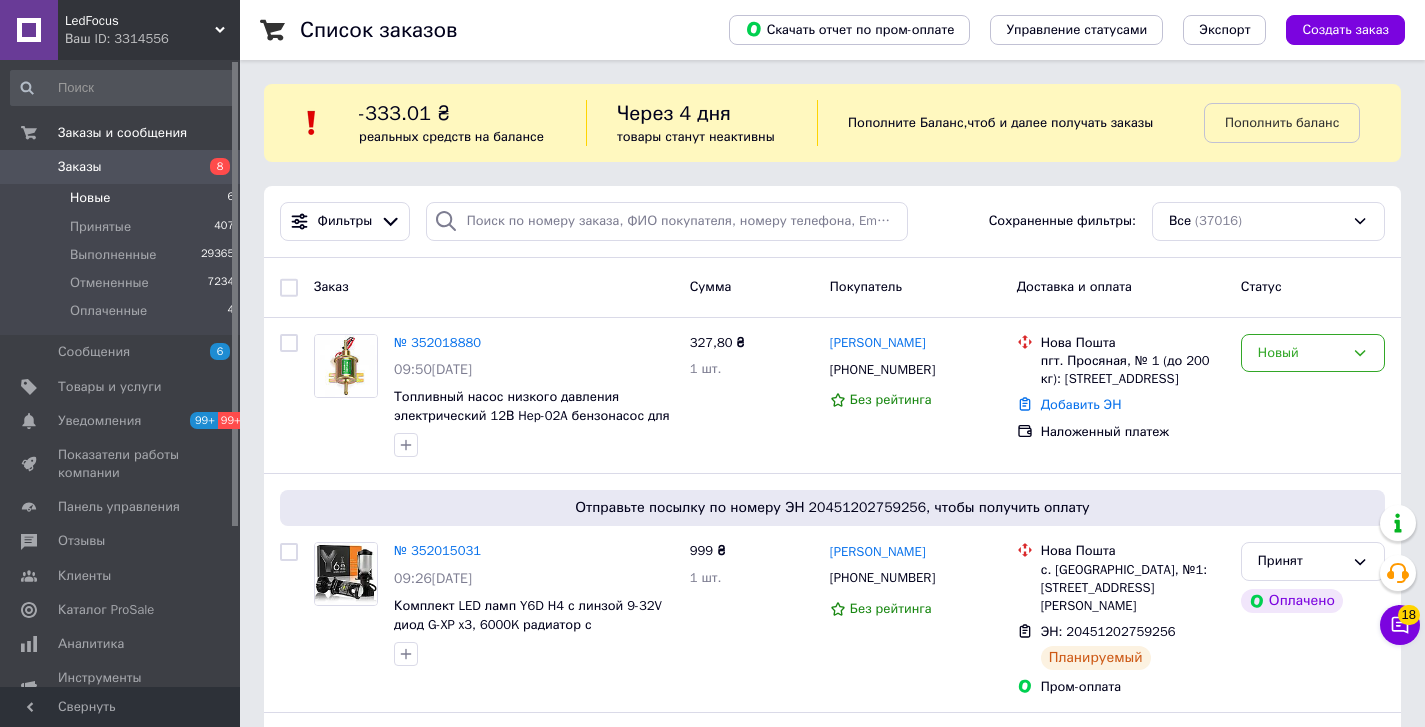 click on "Новые 6" at bounding box center (123, 198) 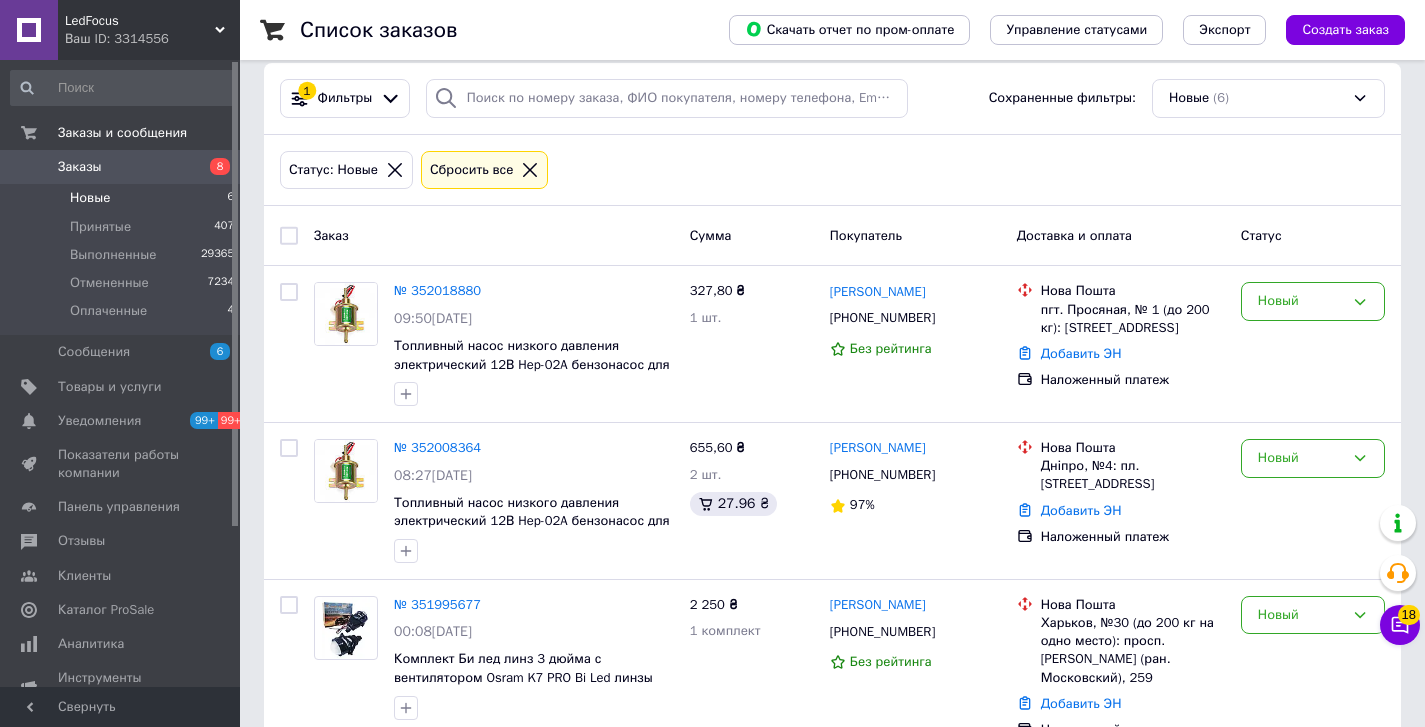 scroll, scrollTop: 175, scrollLeft: 0, axis: vertical 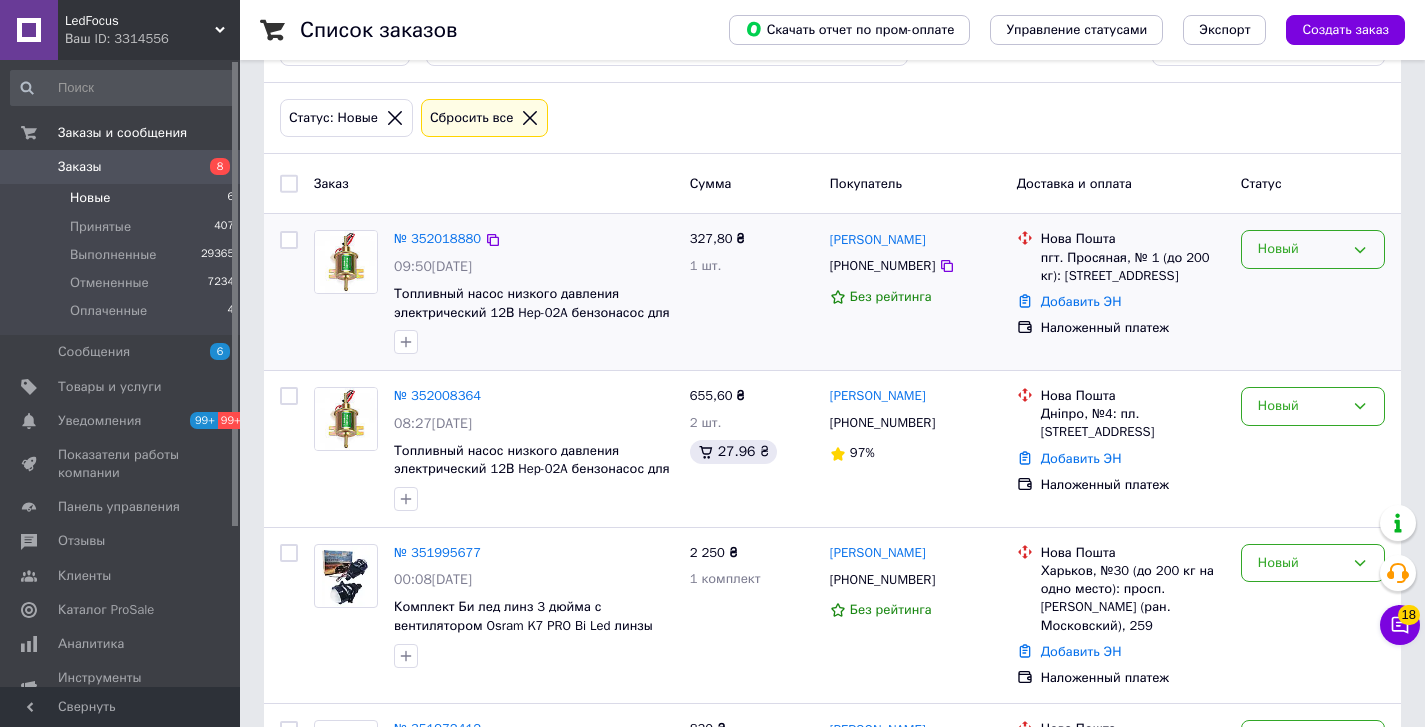 click on "Новый" at bounding box center (1301, 249) 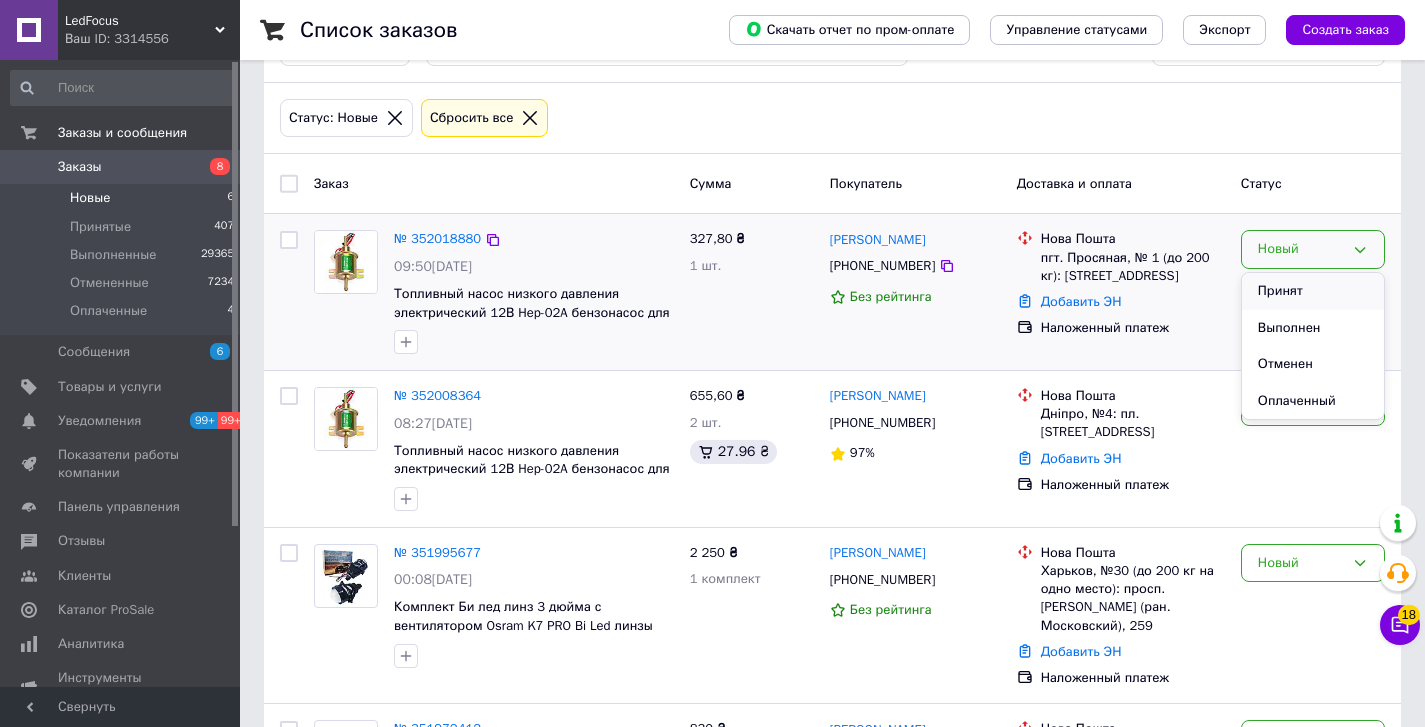 click on "Принят" at bounding box center (1313, 291) 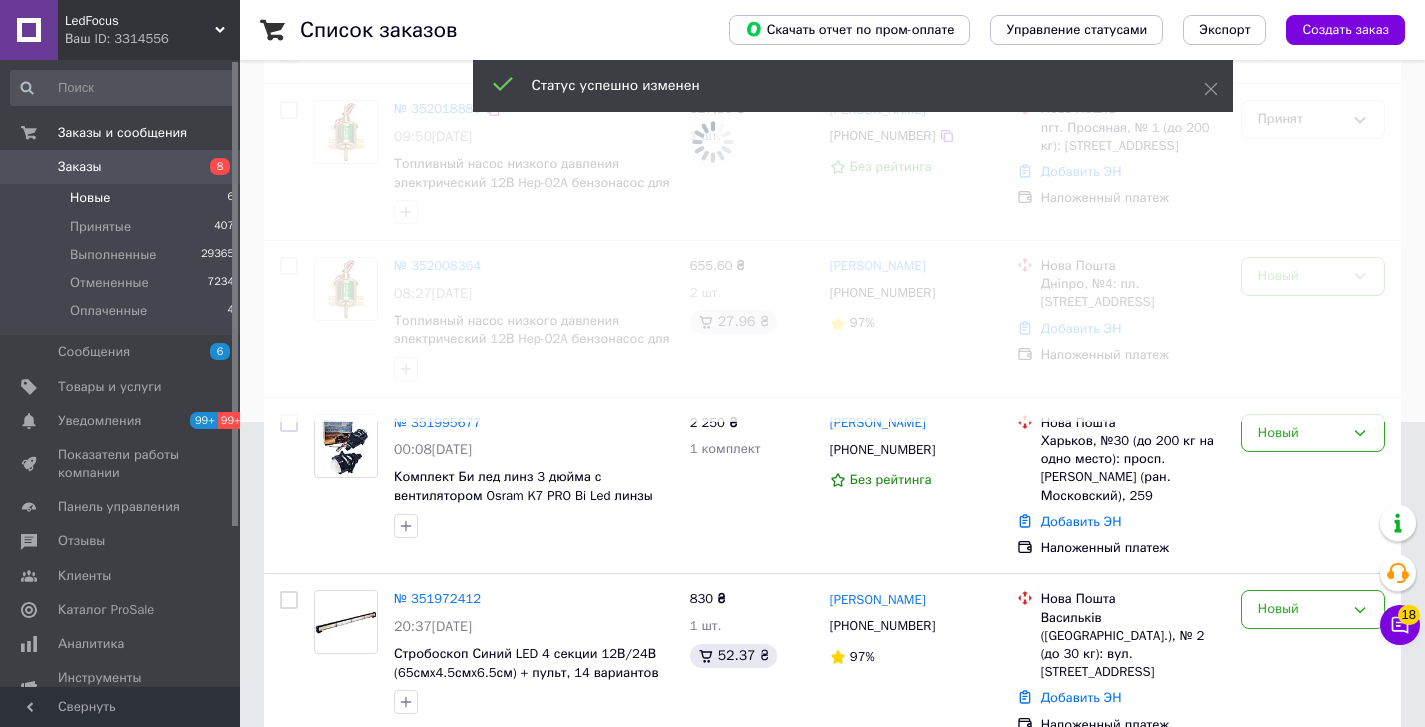 scroll, scrollTop: 310, scrollLeft: 0, axis: vertical 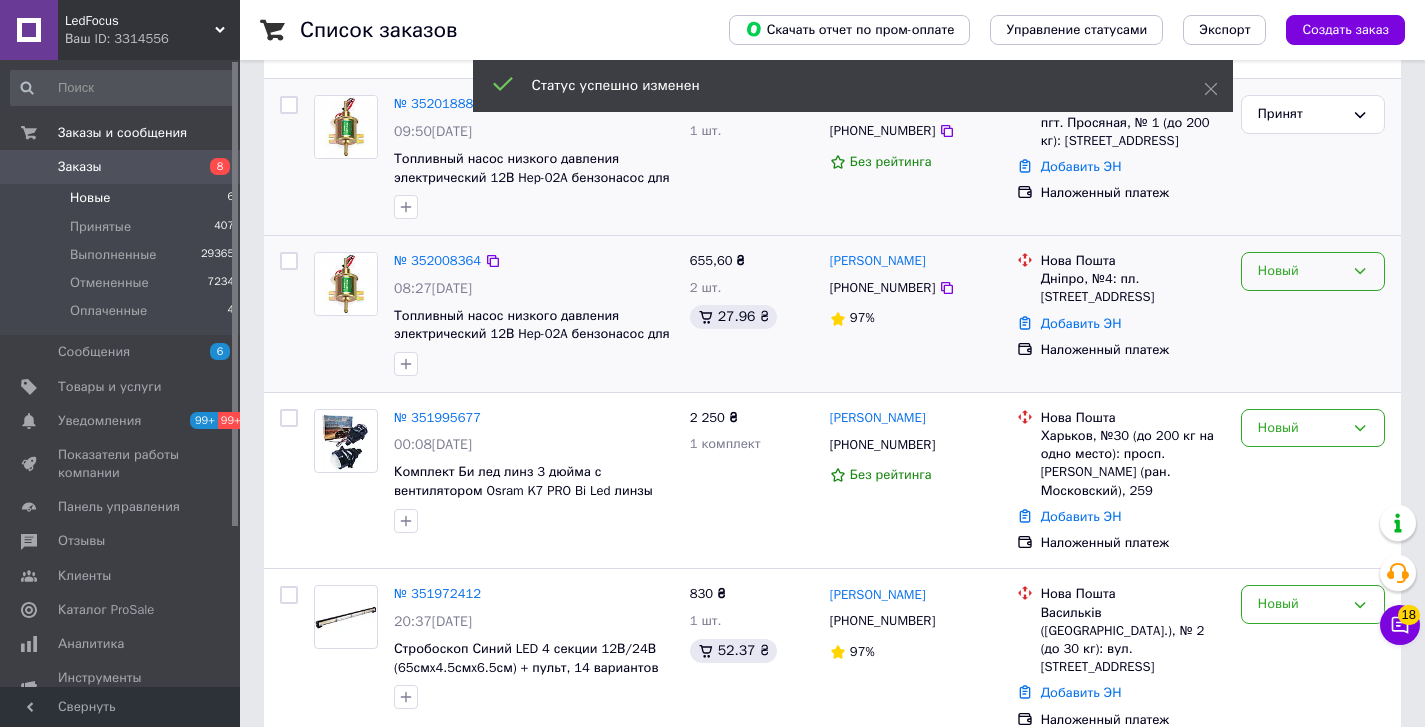 click on "Новый" at bounding box center [1301, 271] 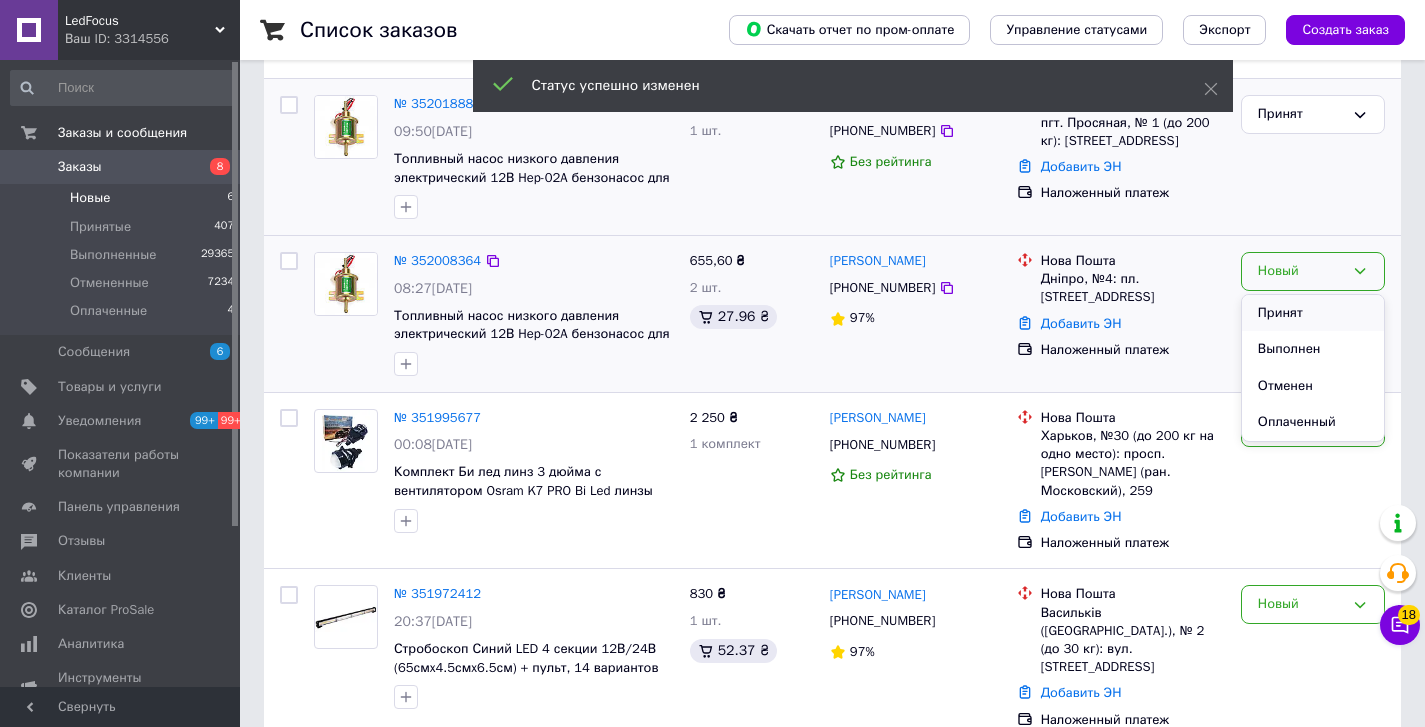 click on "Принят" at bounding box center [1313, 313] 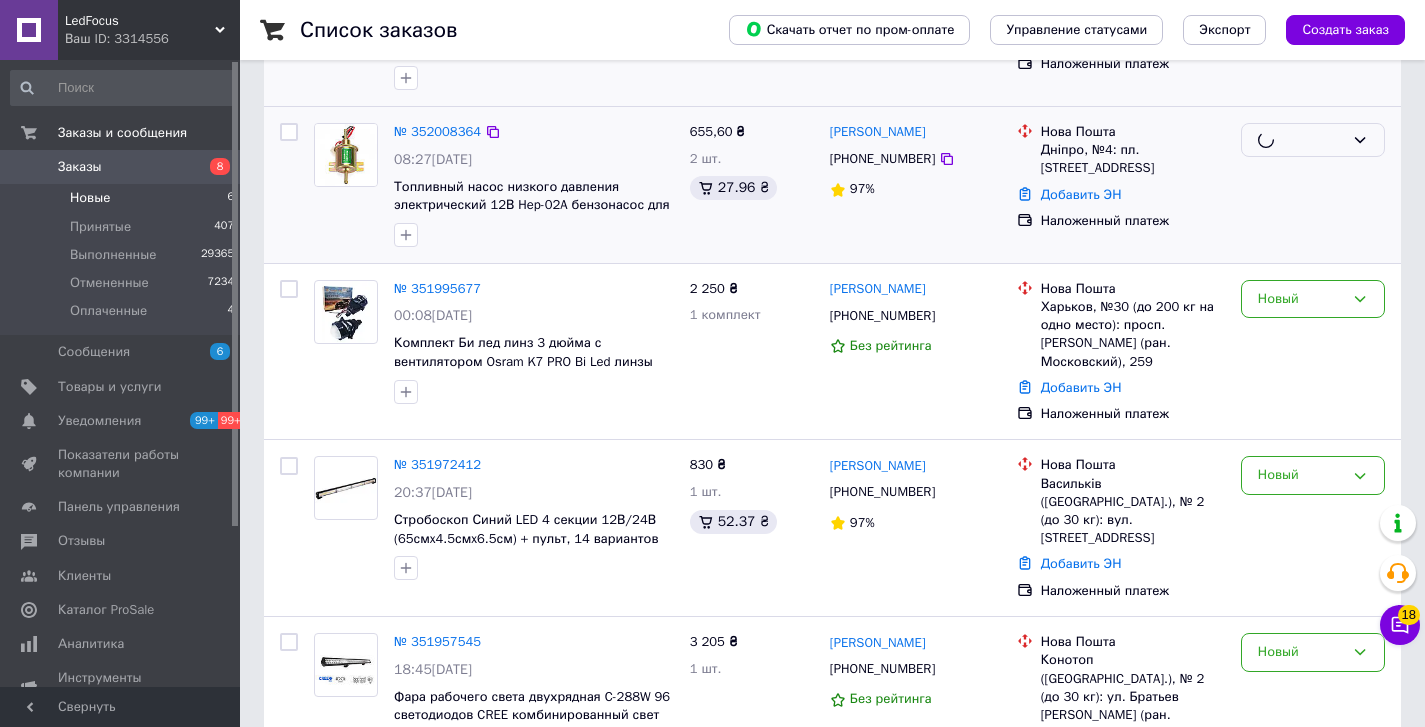 scroll, scrollTop: 515, scrollLeft: 0, axis: vertical 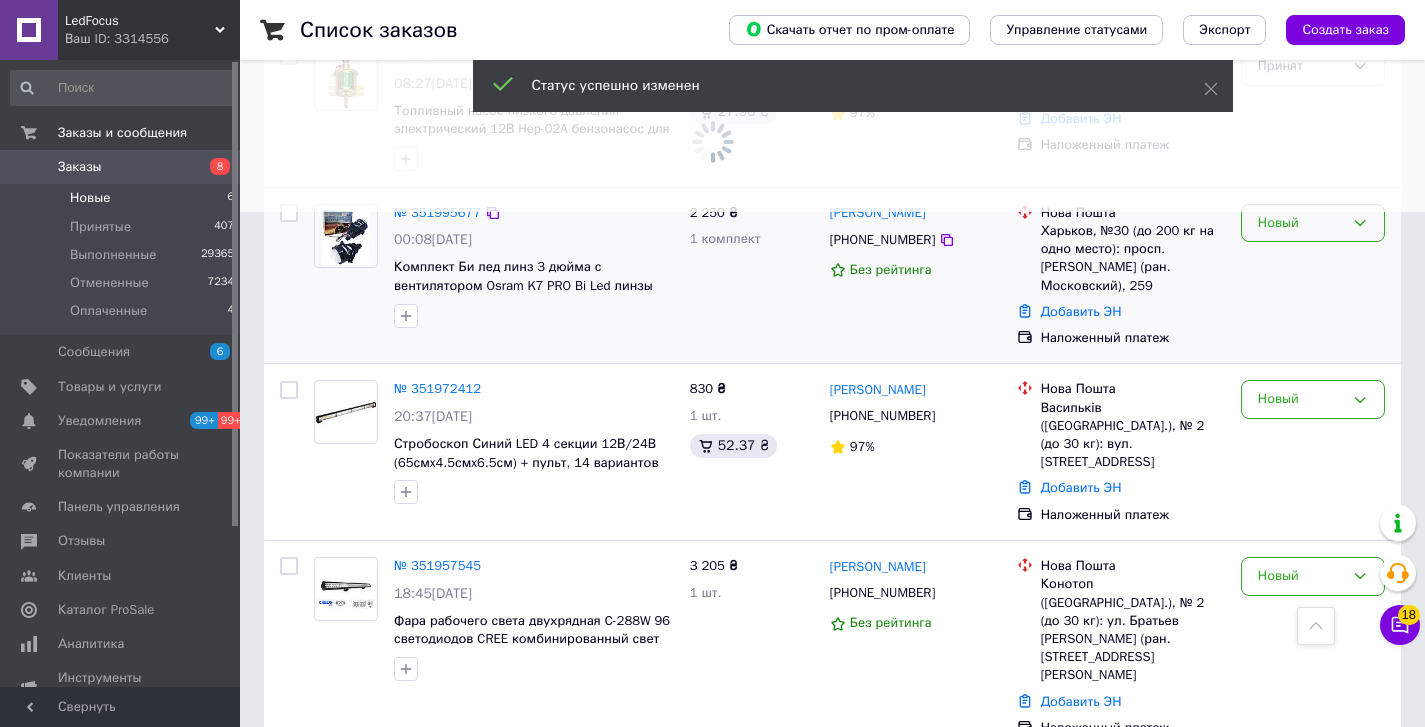 click on "Новый" at bounding box center (1301, 223) 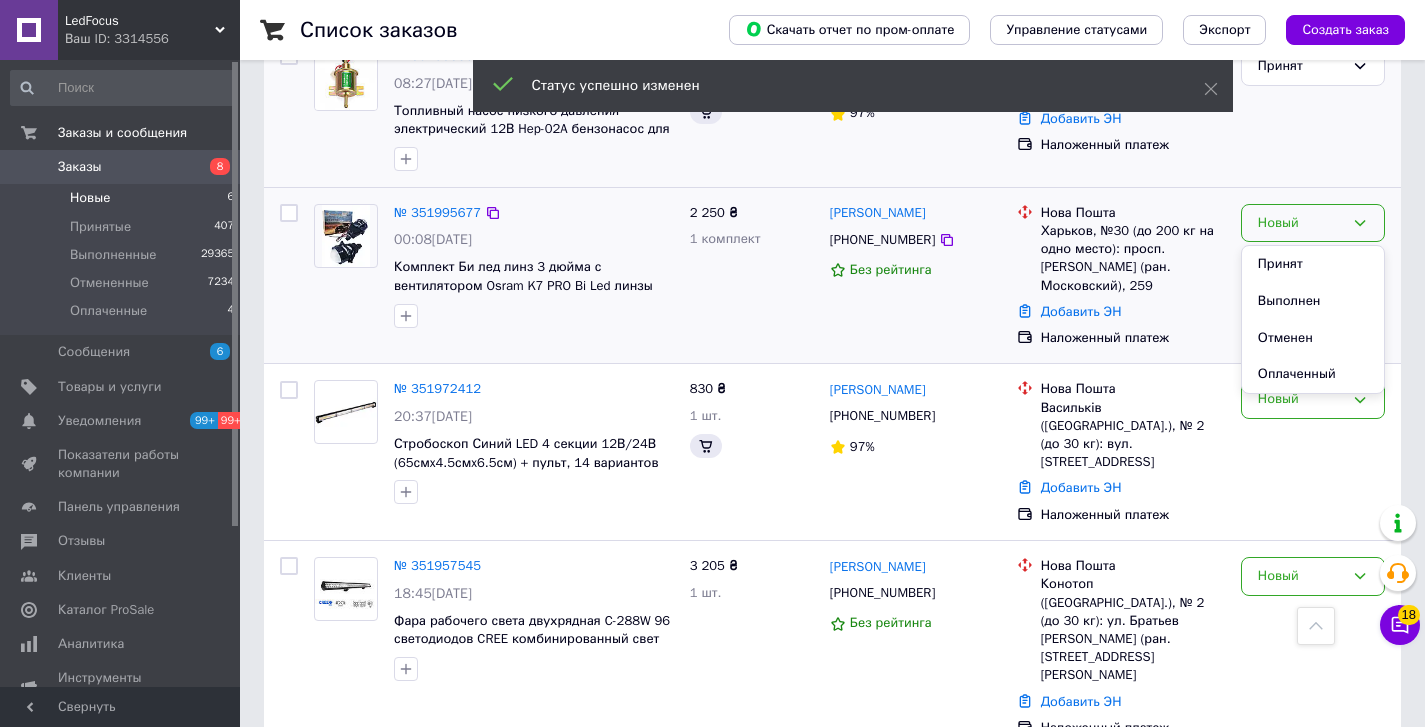 click on "Принят" at bounding box center (1313, 264) 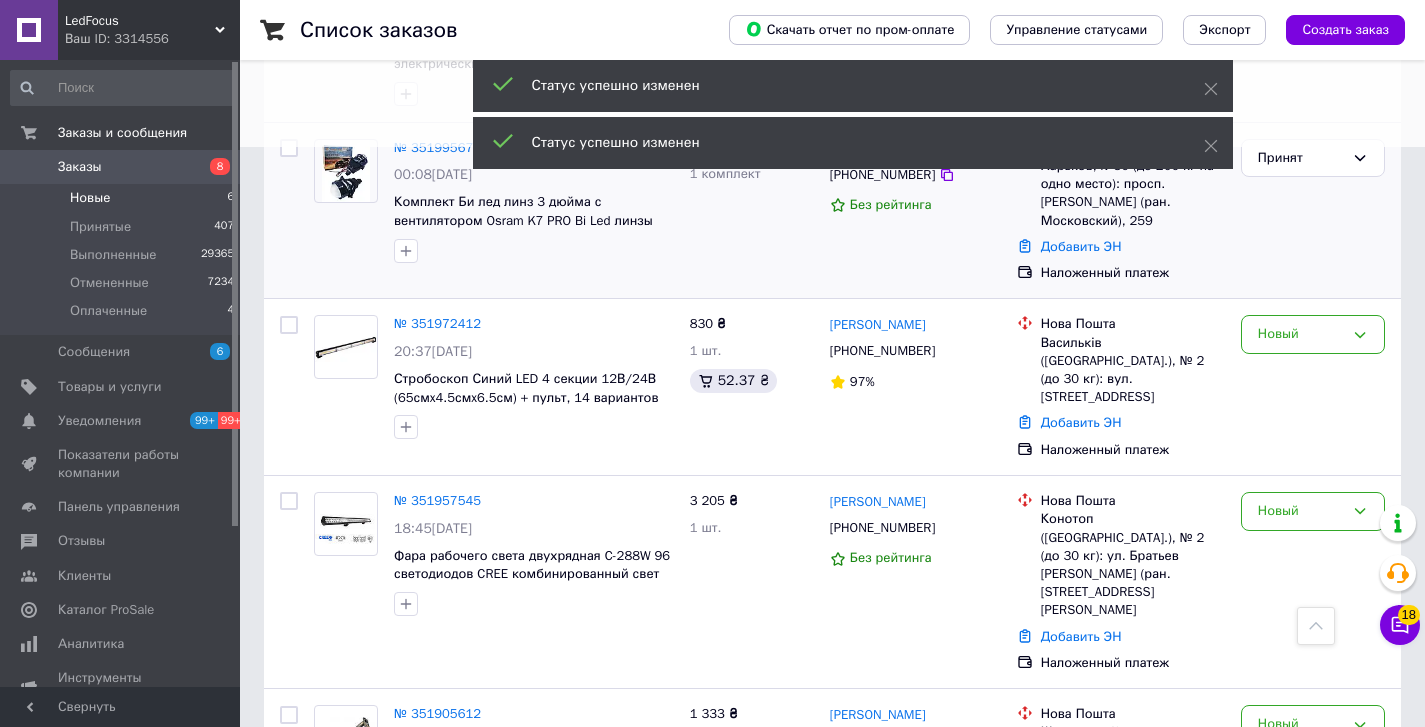 scroll, scrollTop: 684, scrollLeft: 0, axis: vertical 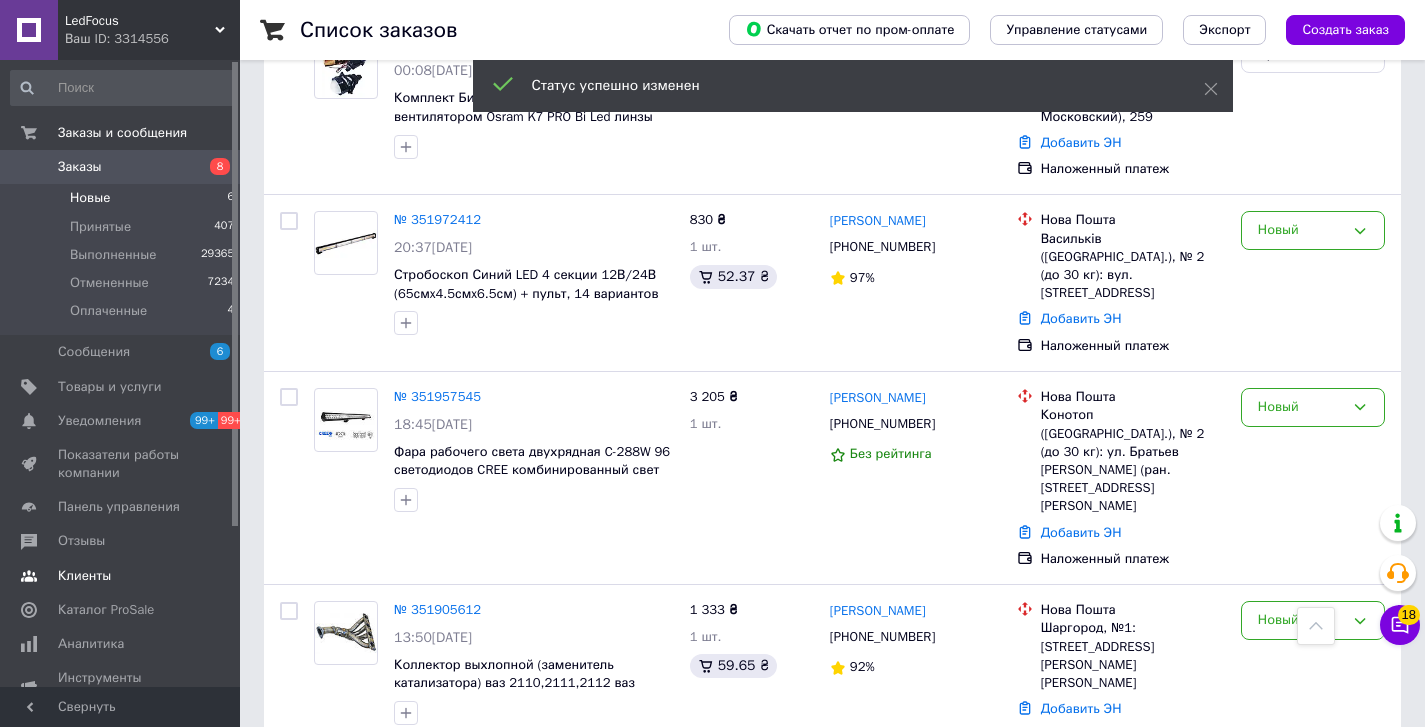 click at bounding box center [212, 541] 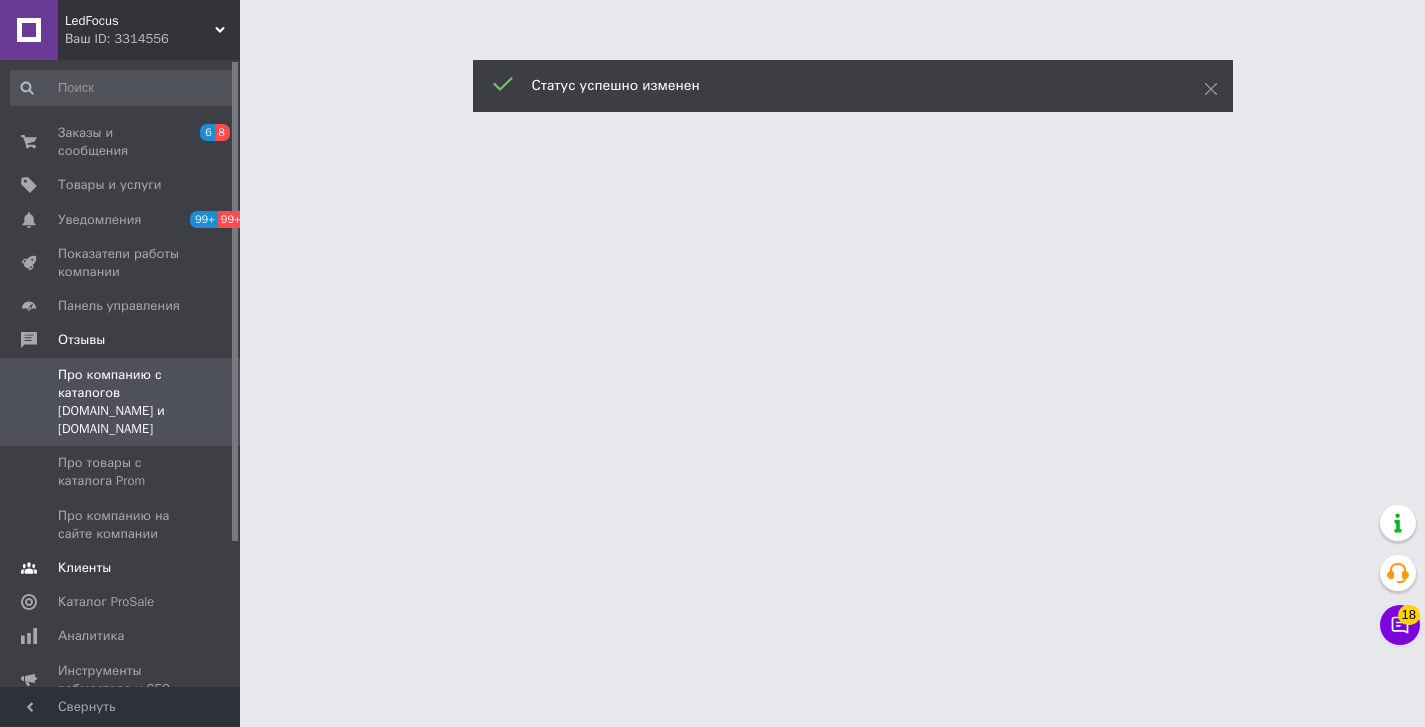 scroll, scrollTop: 0, scrollLeft: 0, axis: both 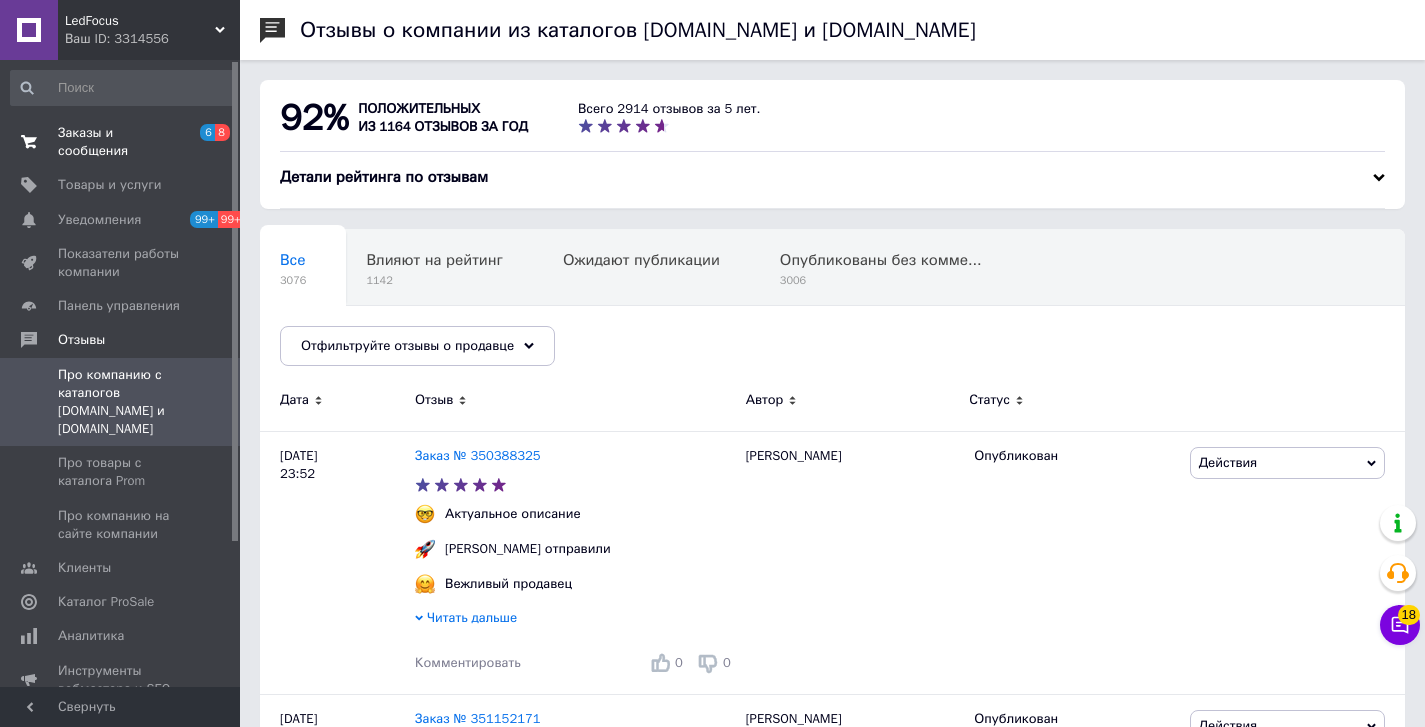 click on "Заказы и сообщения" at bounding box center (121, 142) 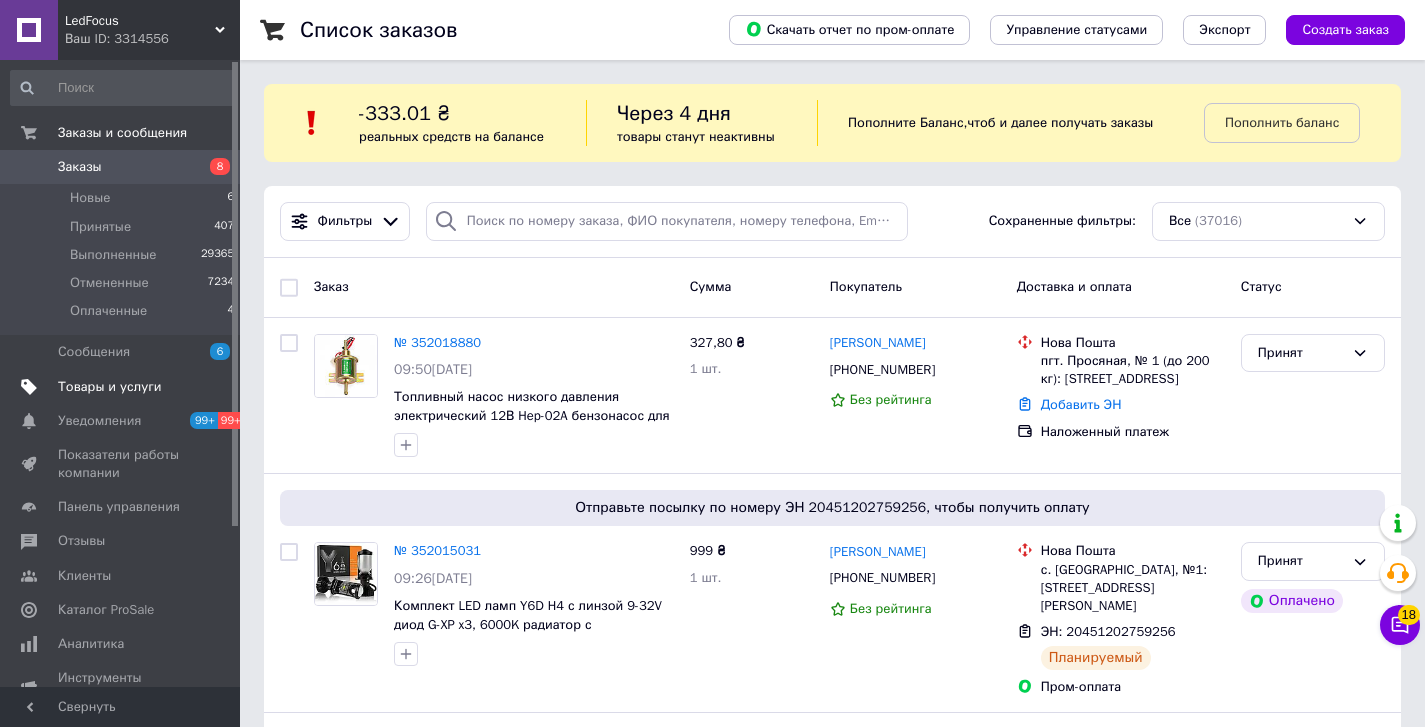 click on "Товары и услуги" at bounding box center [123, 387] 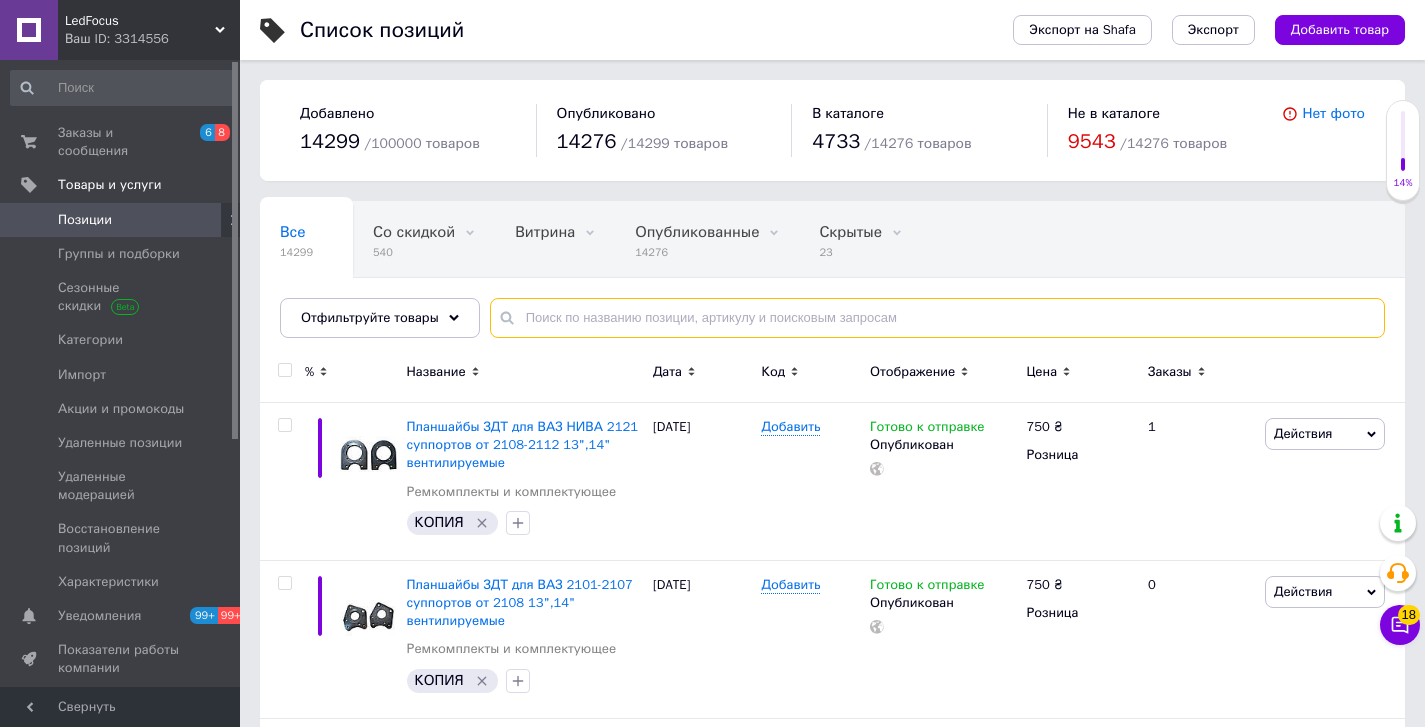 click at bounding box center [937, 318] 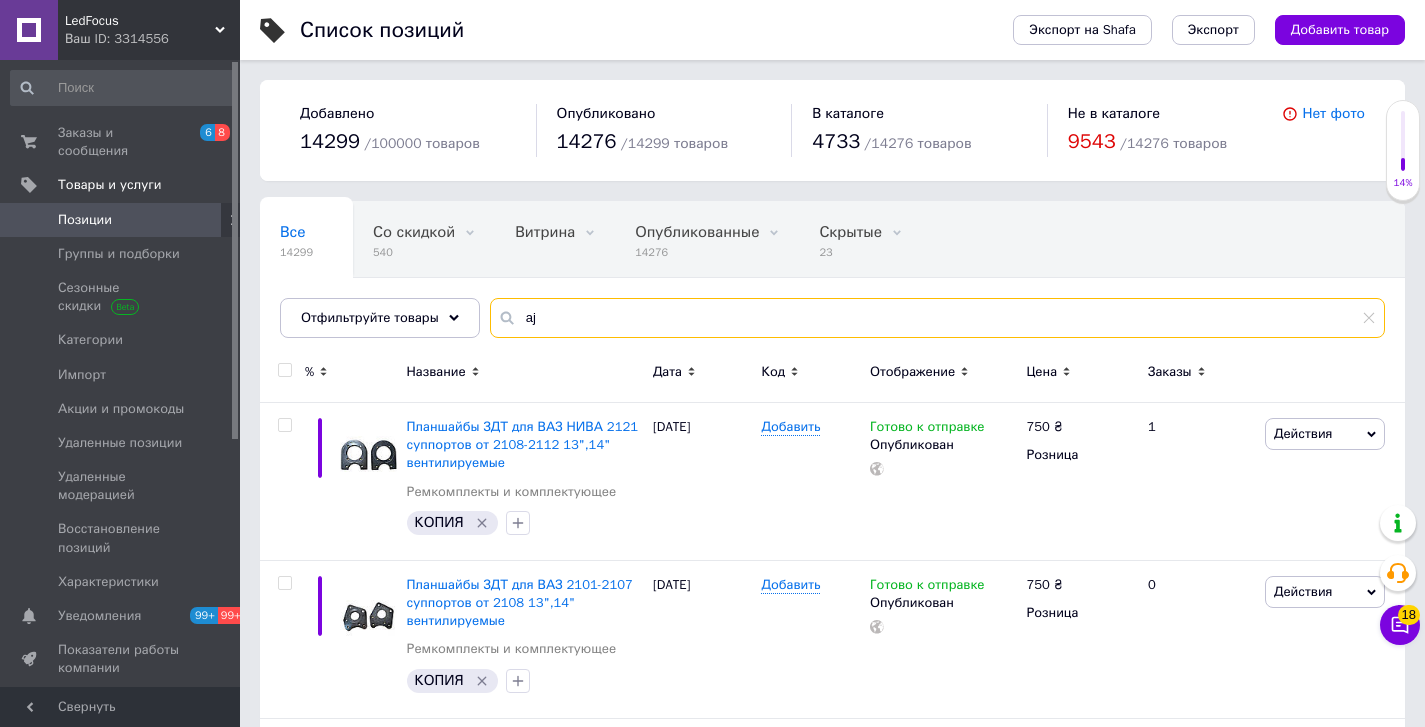 type on "a" 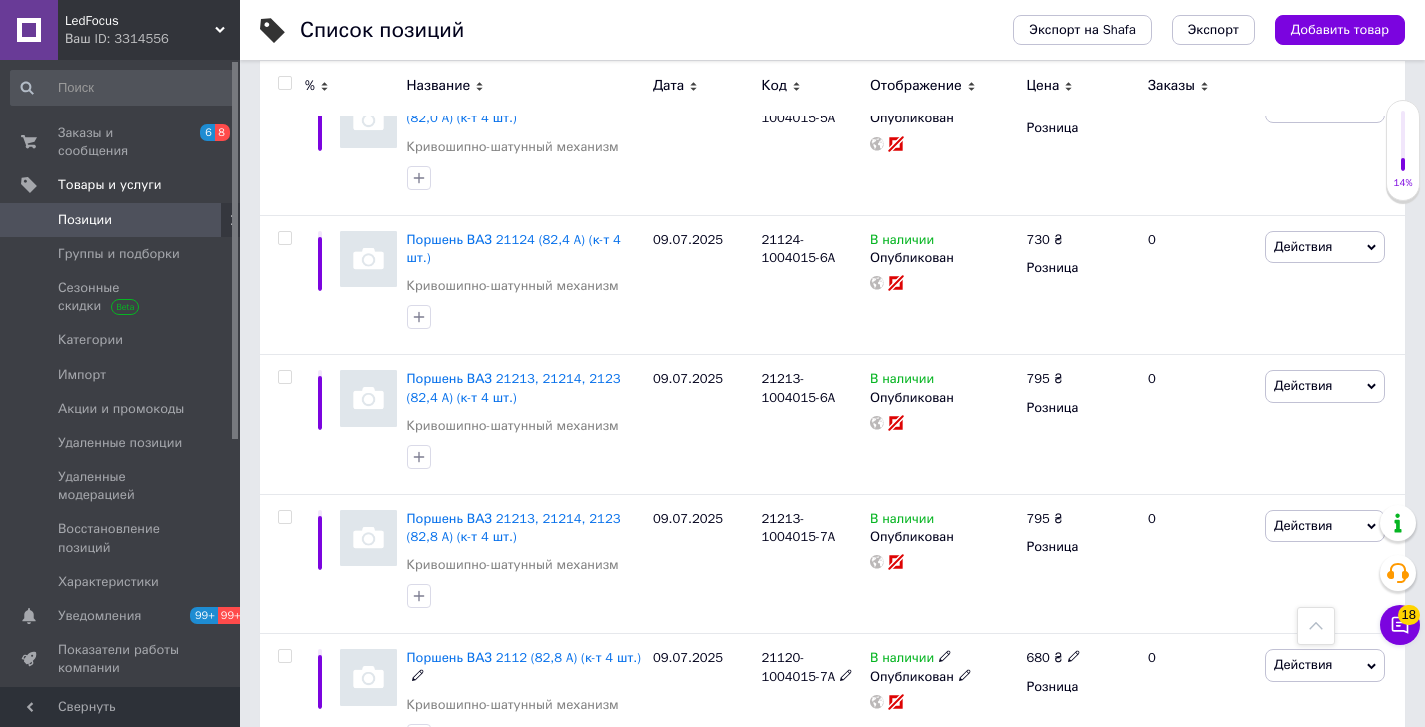 scroll, scrollTop: 0, scrollLeft: 0, axis: both 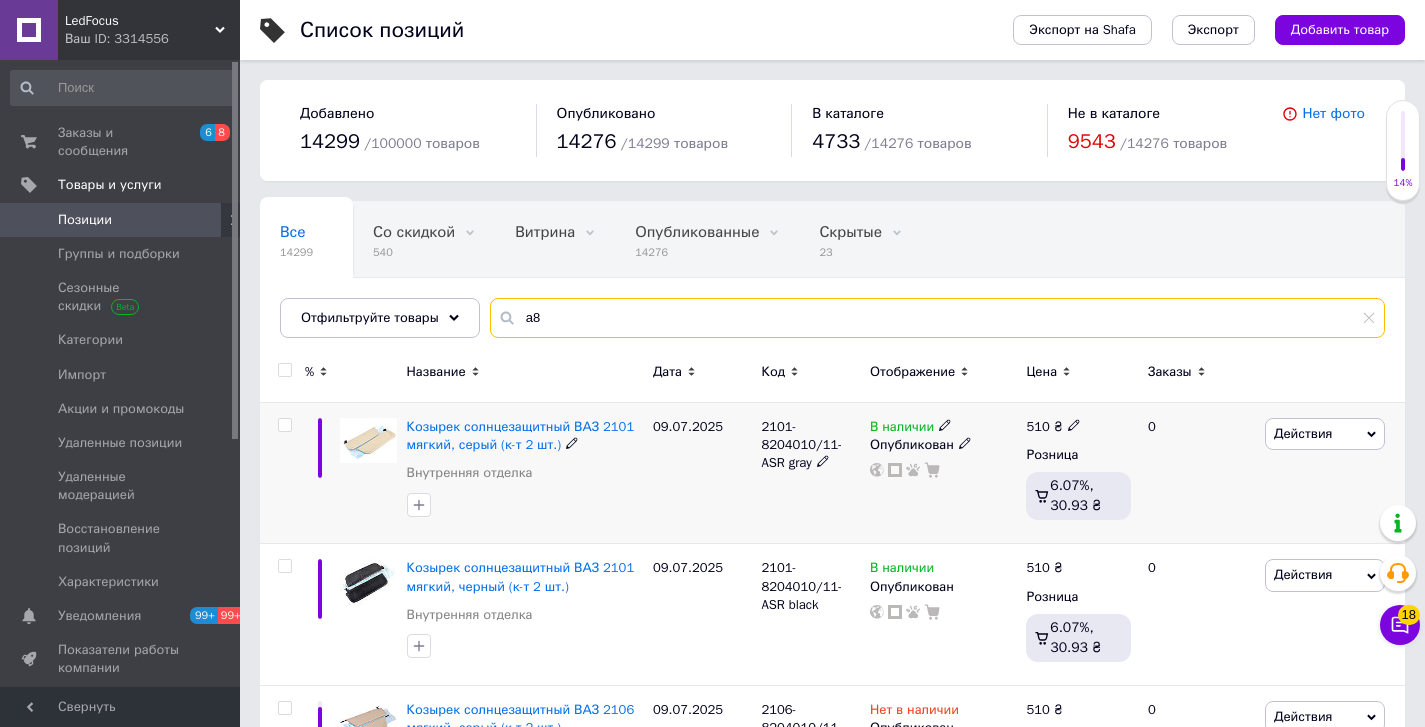 type on "a" 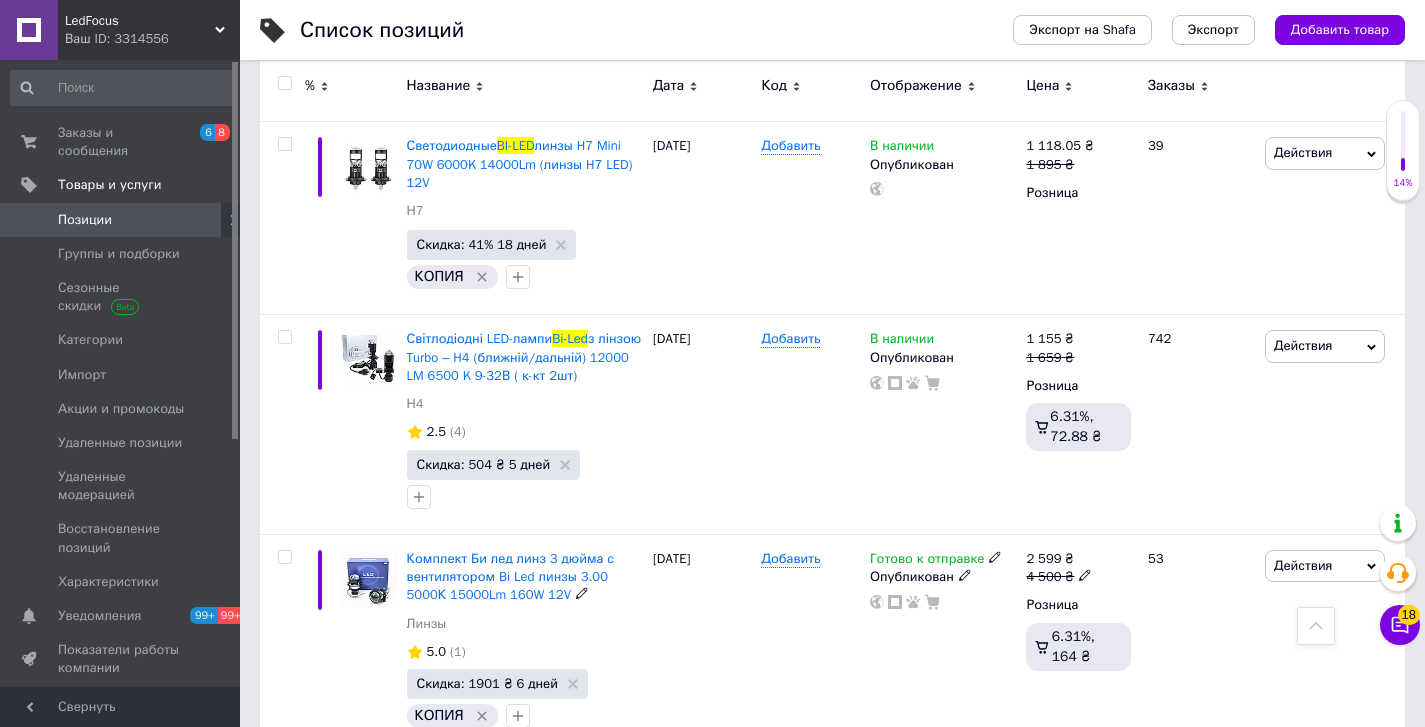 scroll, scrollTop: 536, scrollLeft: 0, axis: vertical 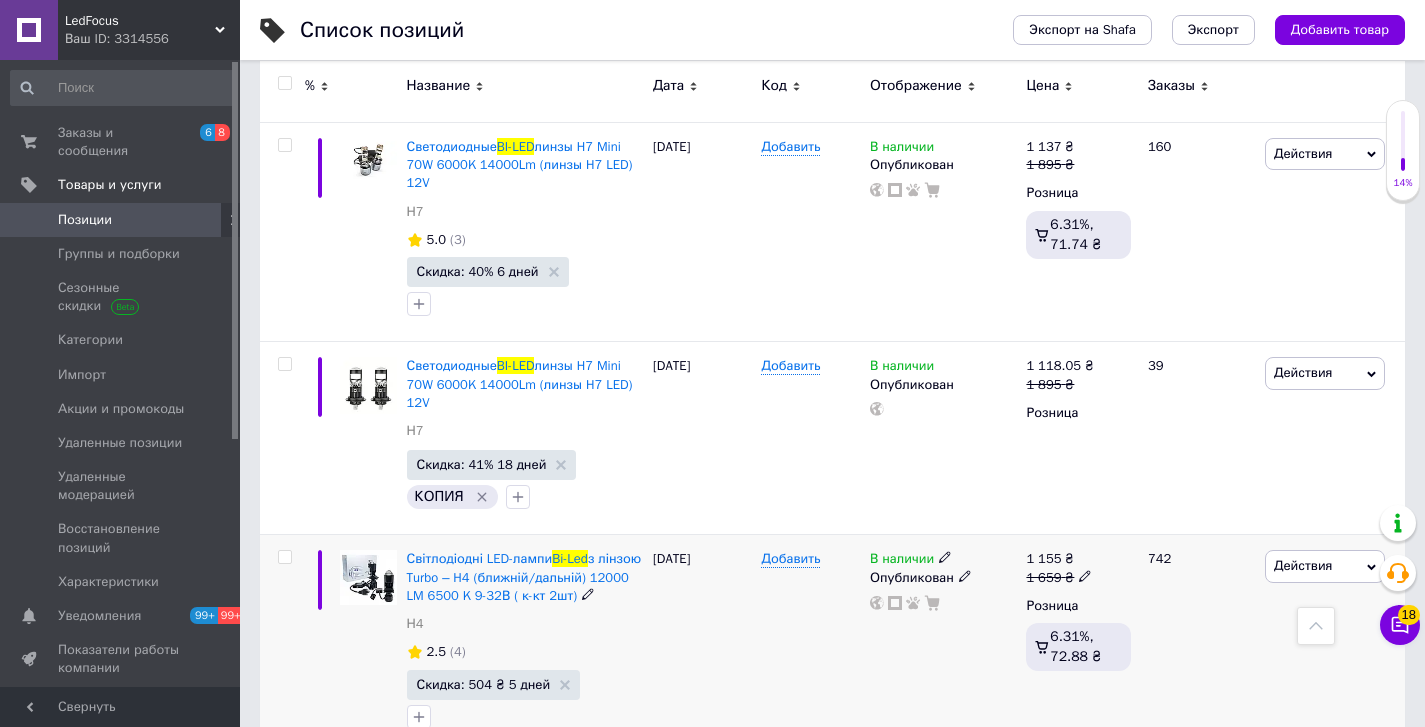 type on "bi-led" 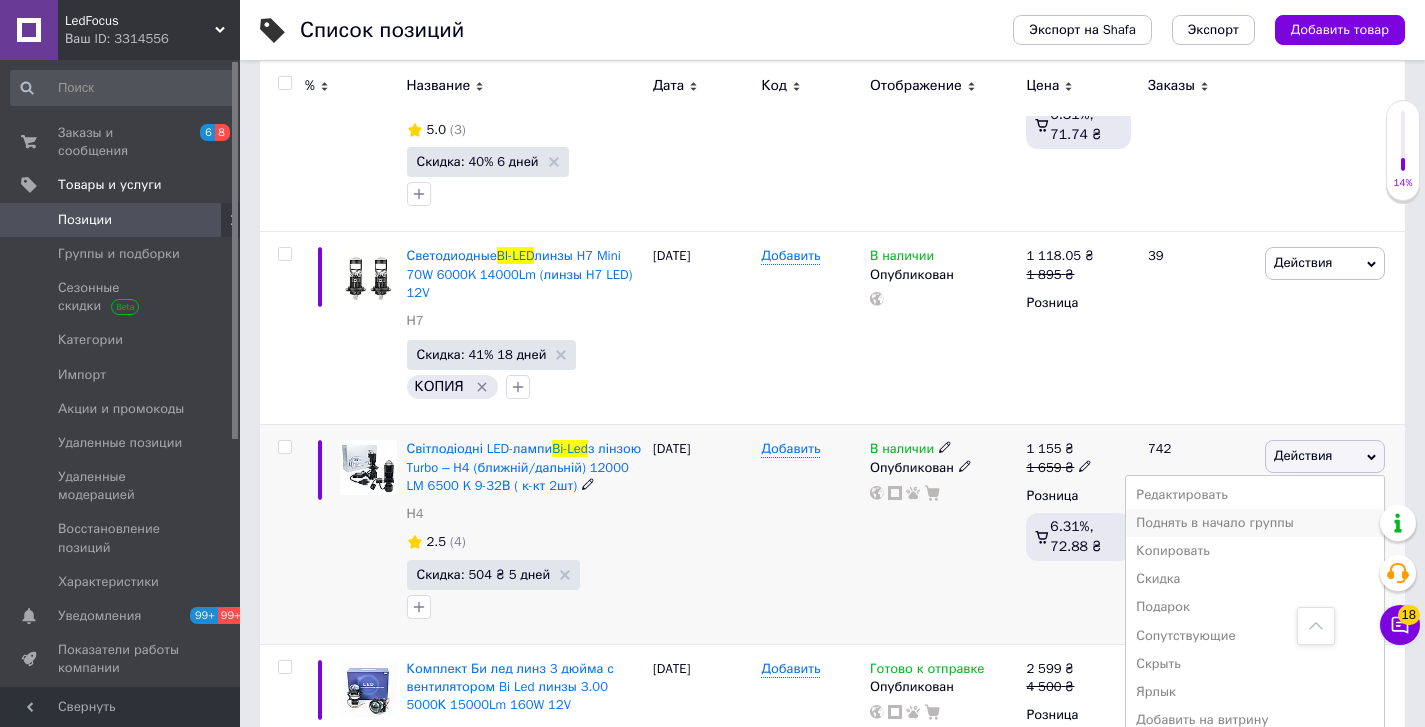 scroll, scrollTop: 667, scrollLeft: 0, axis: vertical 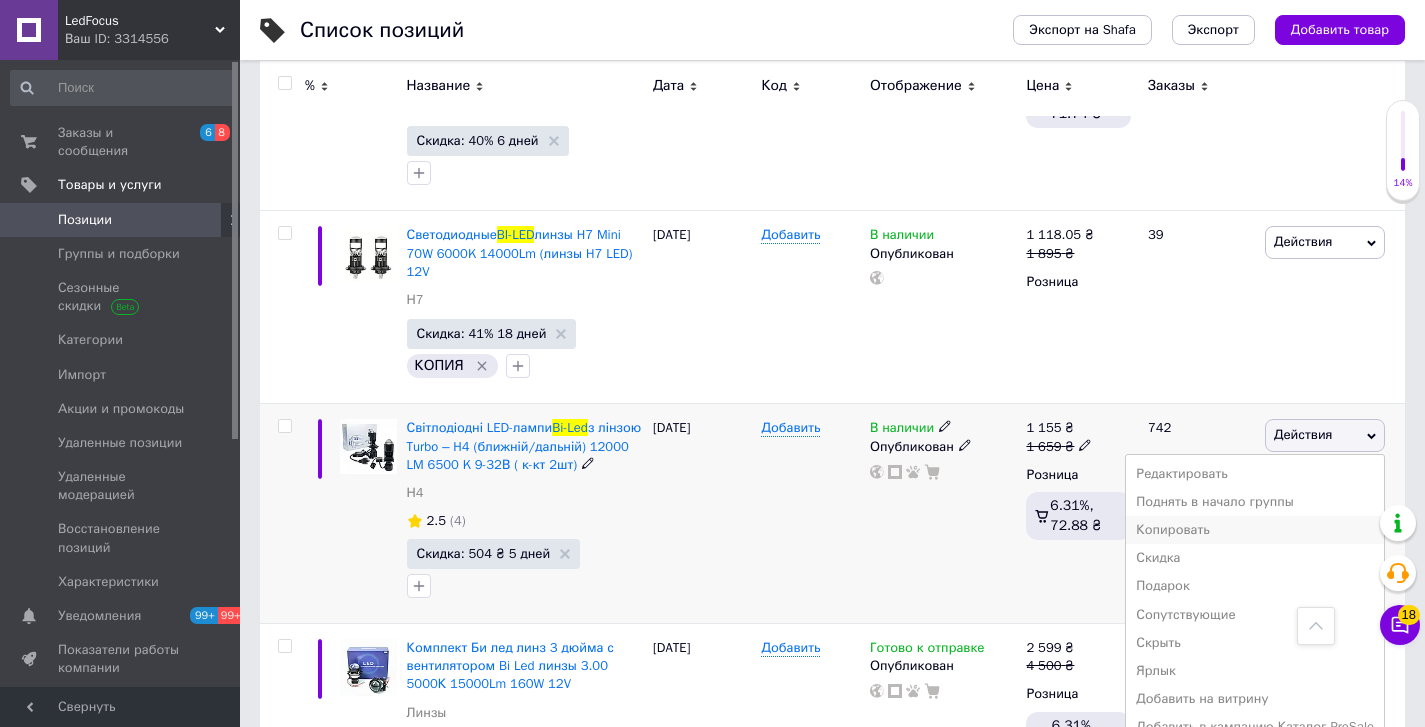 click on "Копировать" at bounding box center [1255, 530] 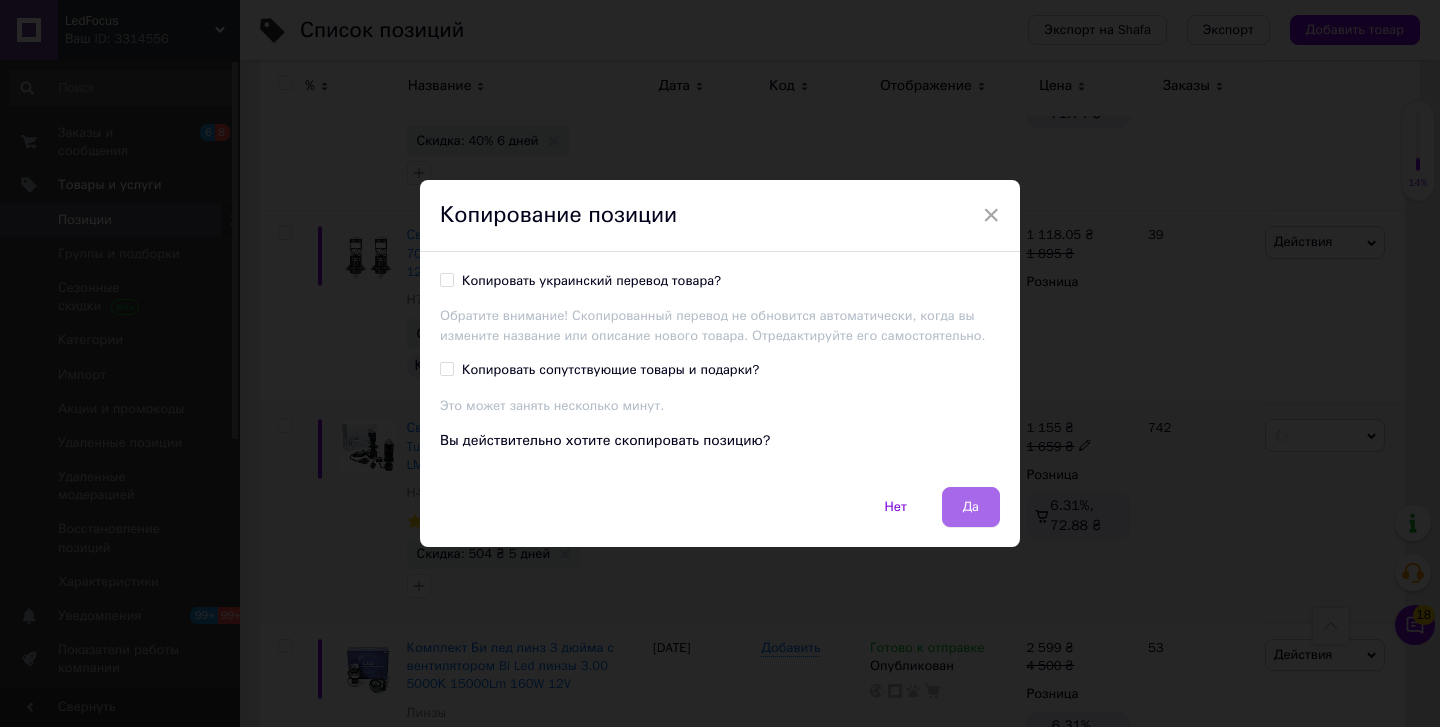 click on "Да" at bounding box center [971, 507] 